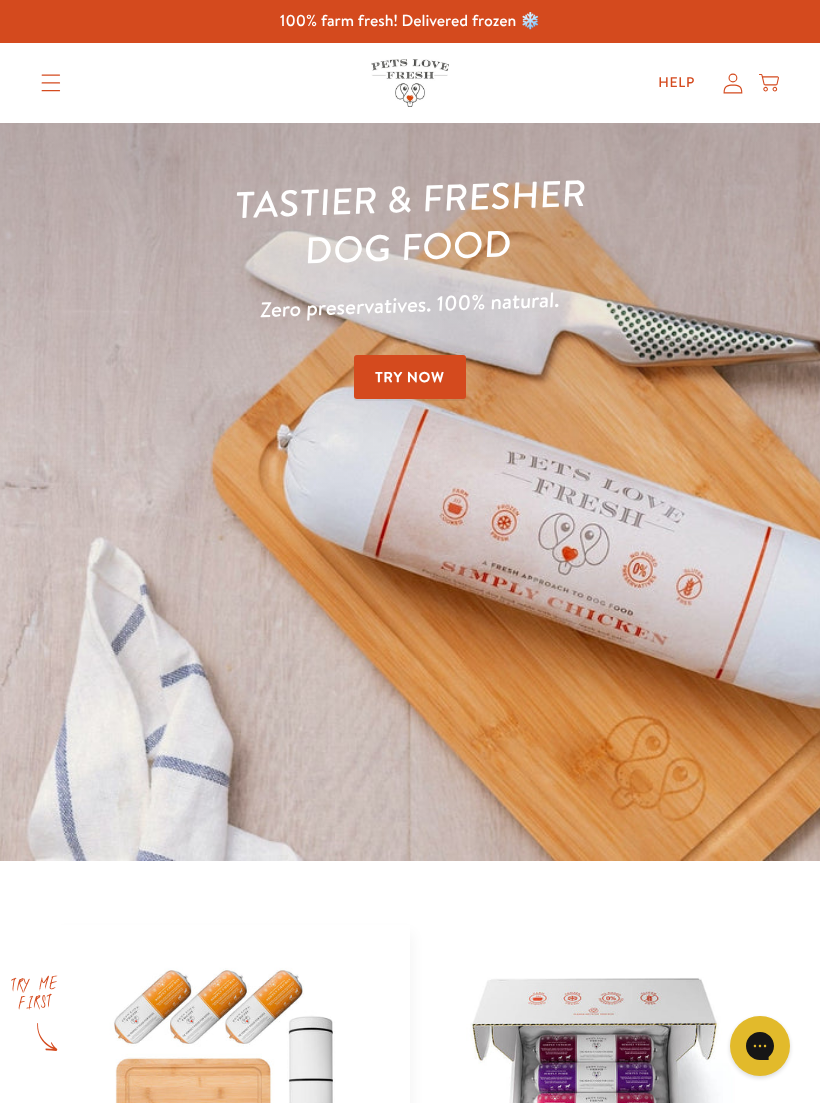 scroll, scrollTop: 0, scrollLeft: 0, axis: both 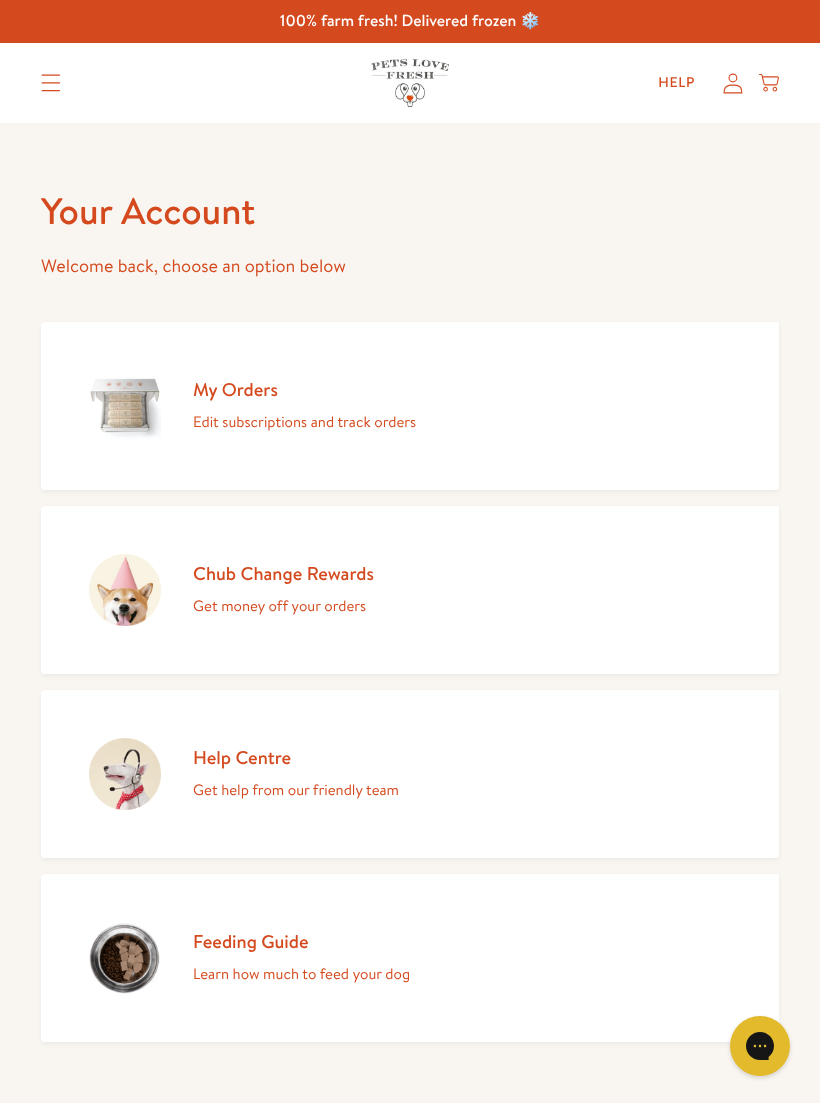 click 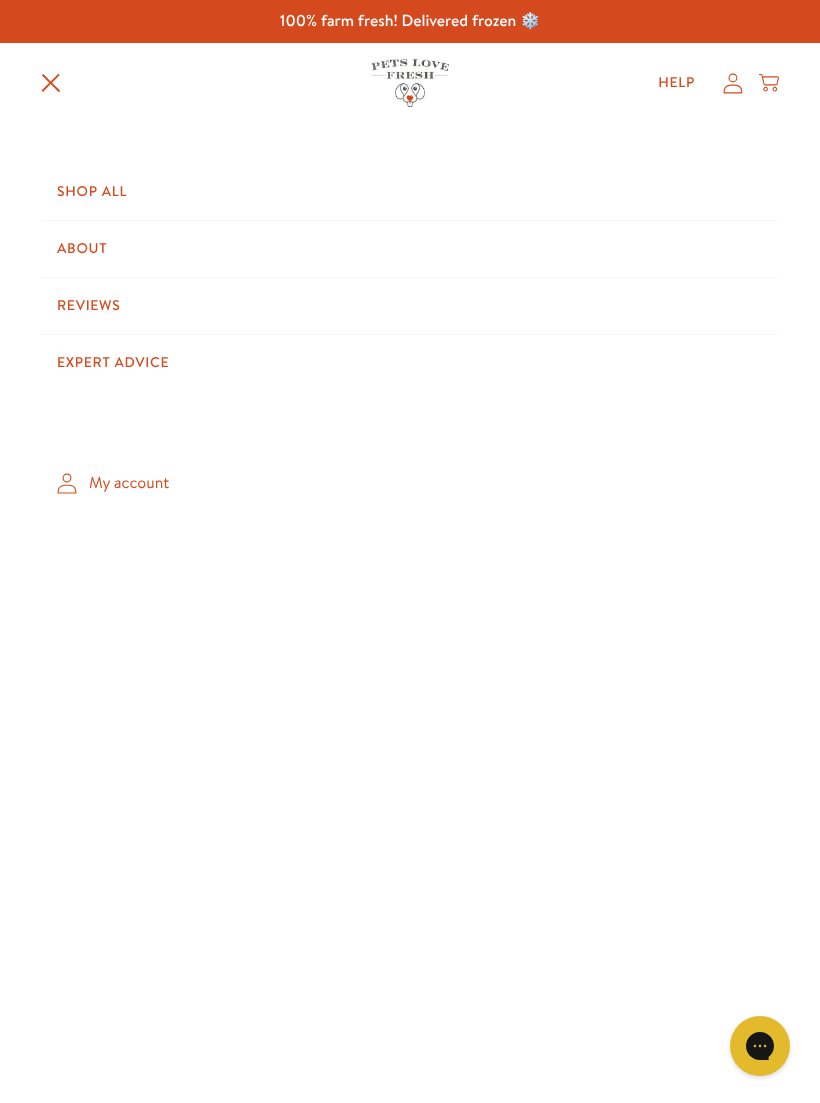 click on "Shop All" at bounding box center (410, 192) 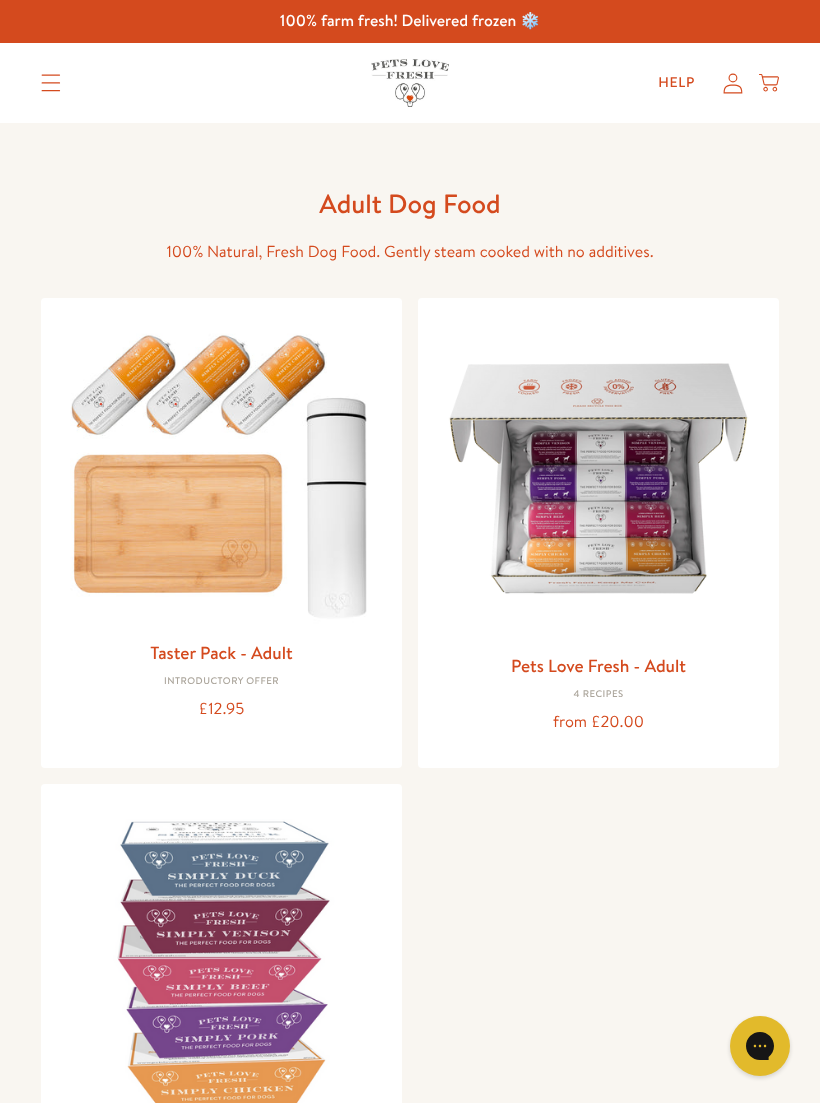 scroll, scrollTop: 0, scrollLeft: 0, axis: both 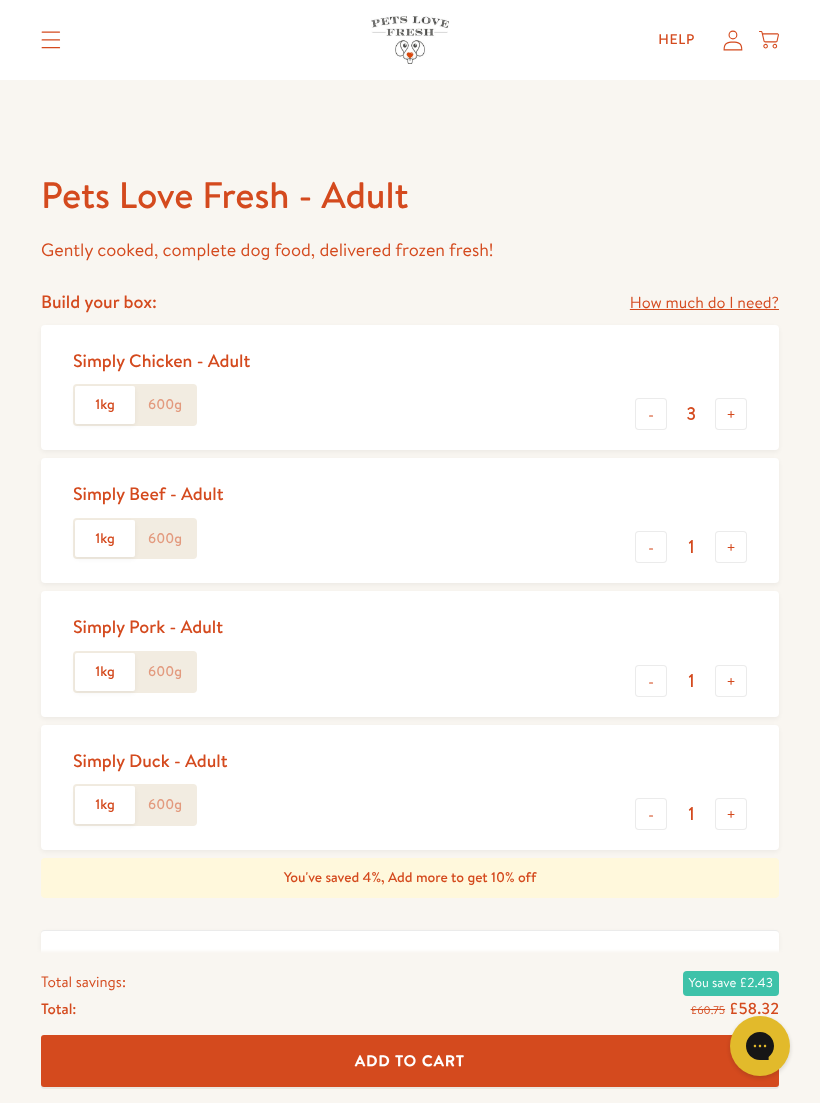 click on "600g" 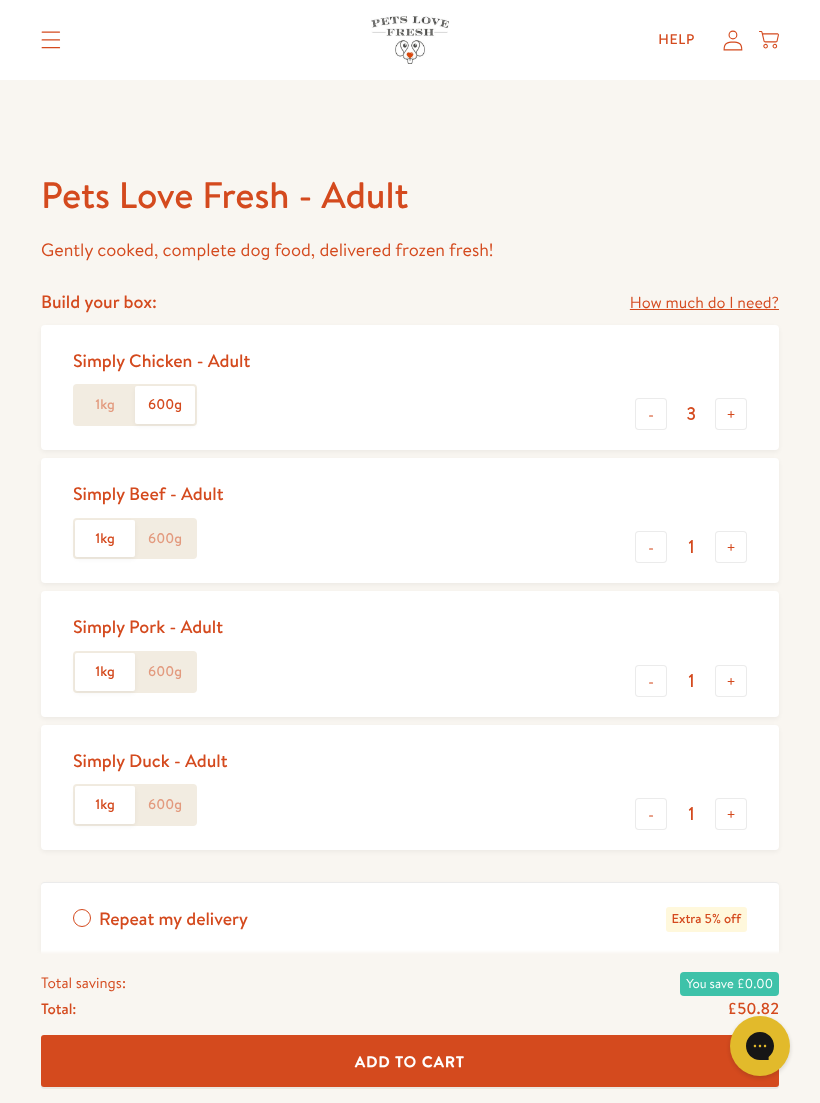 click on "-" at bounding box center [651, 414] 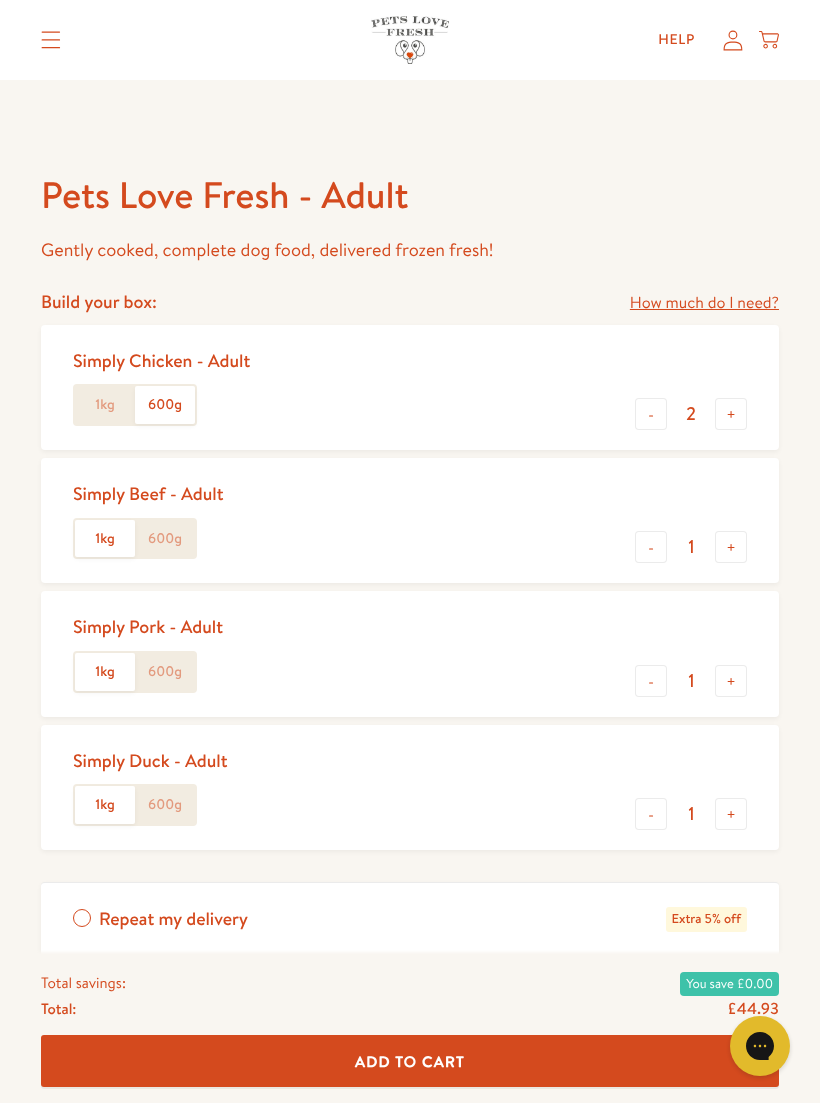 click on "600g" 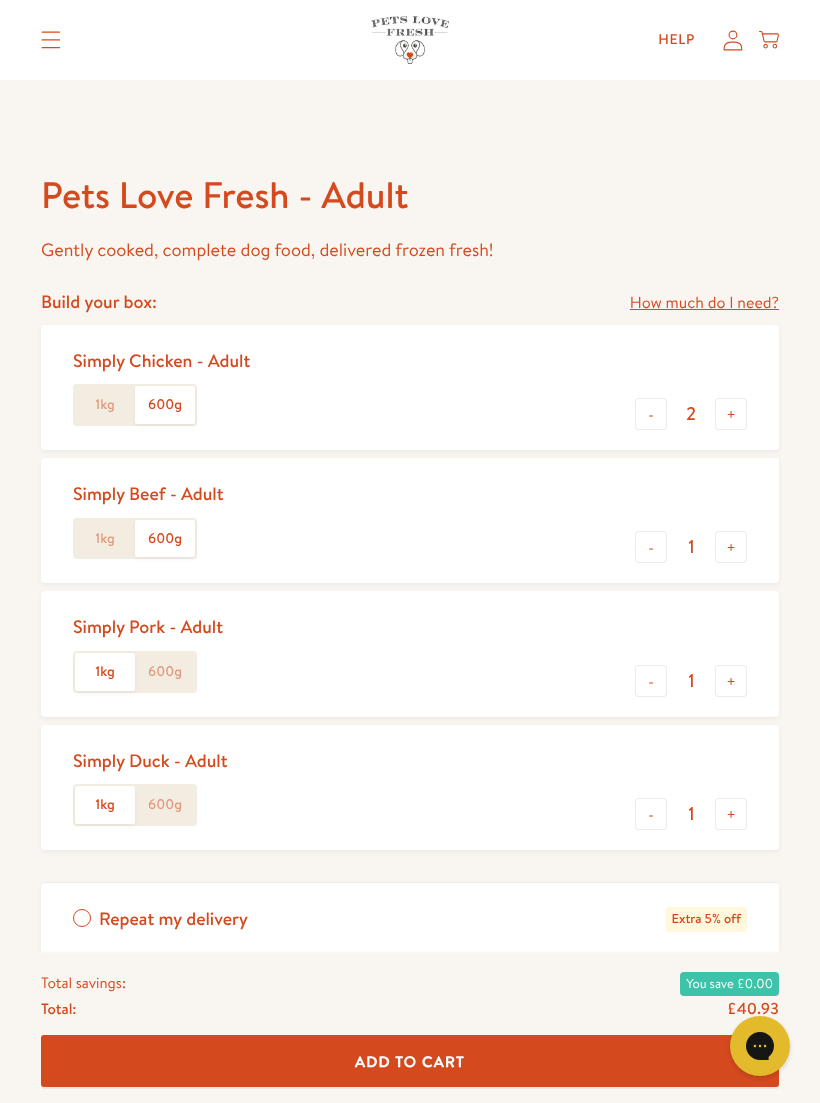 click on "+" at bounding box center [731, 547] 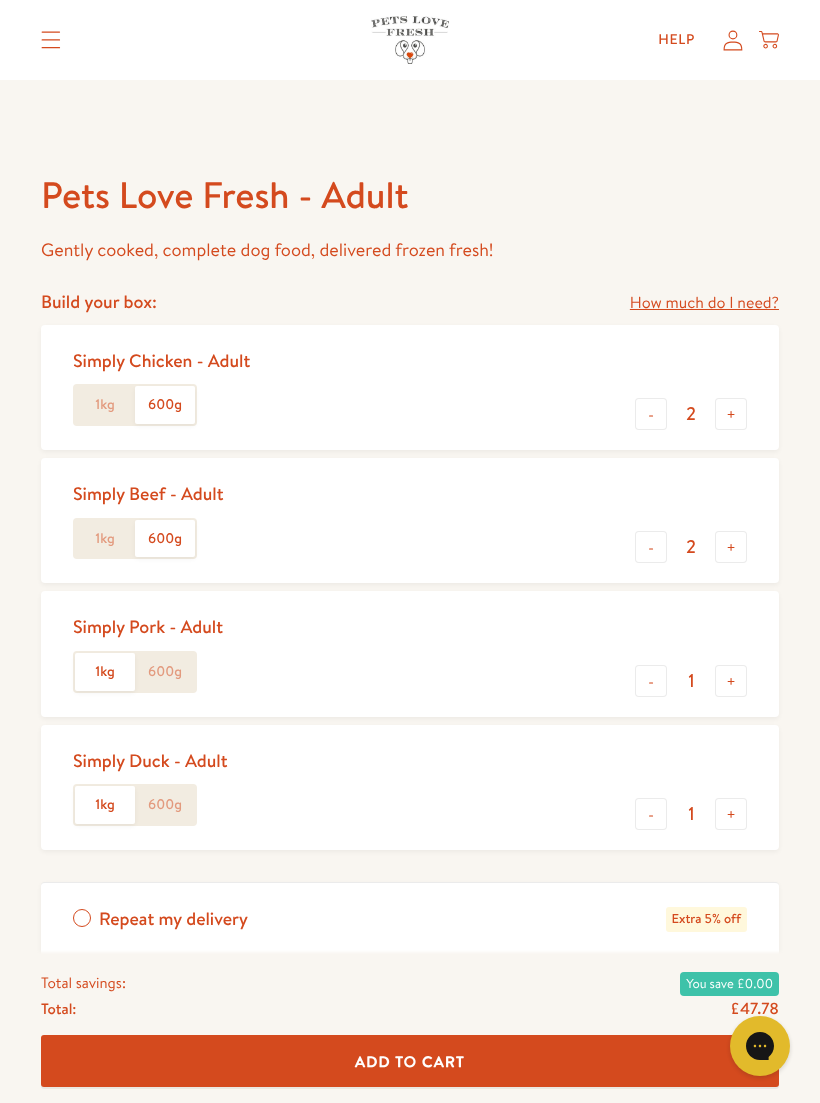 click on "+" at bounding box center (731, 547) 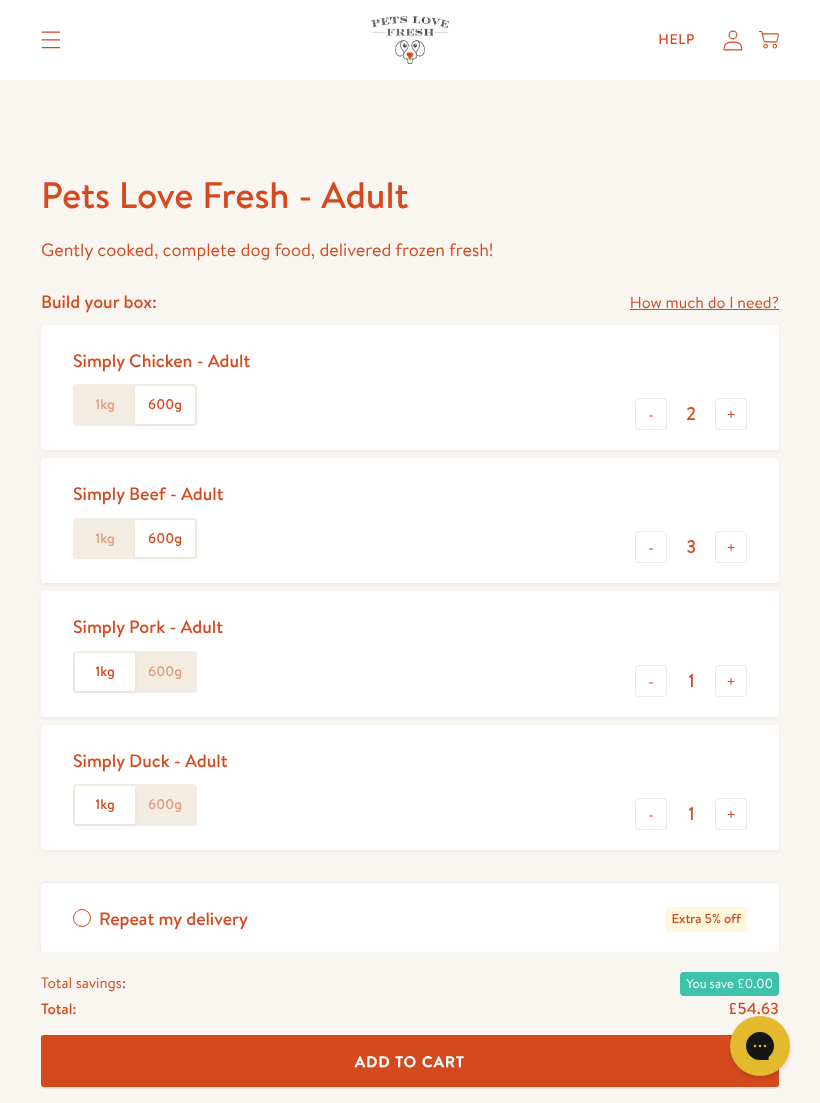 click on "600g" 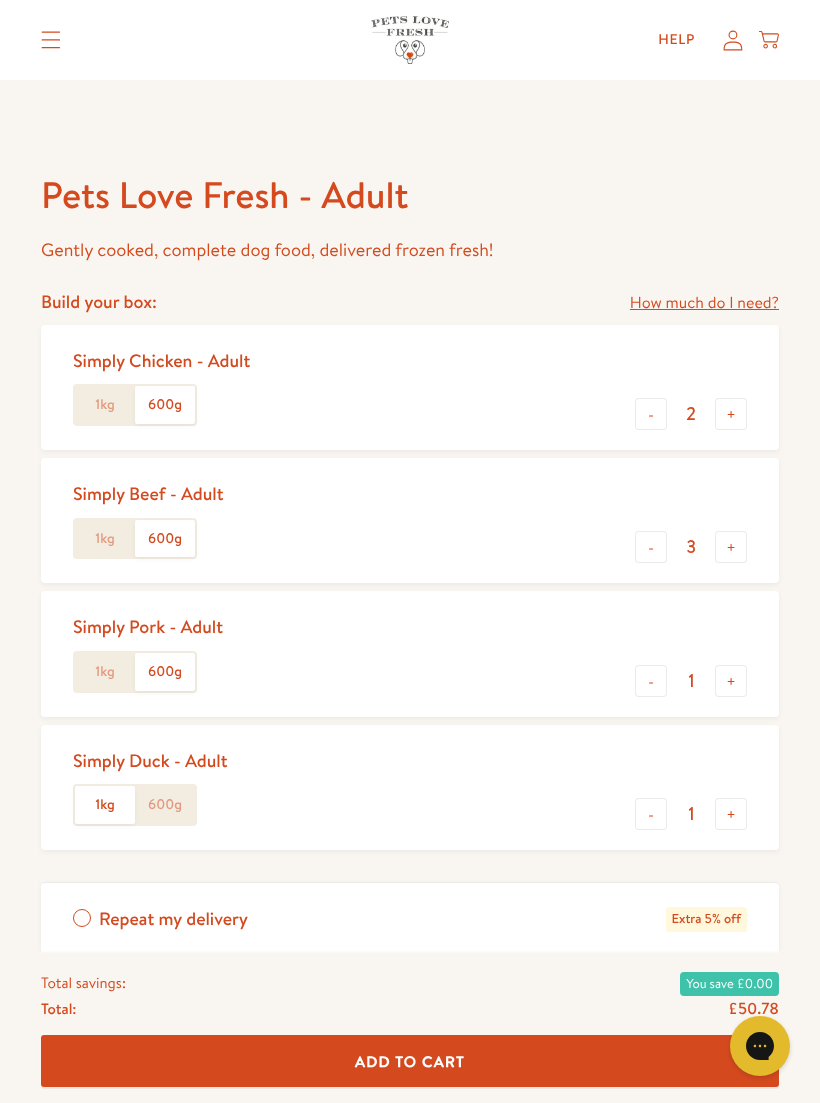 click on "+" at bounding box center [731, 681] 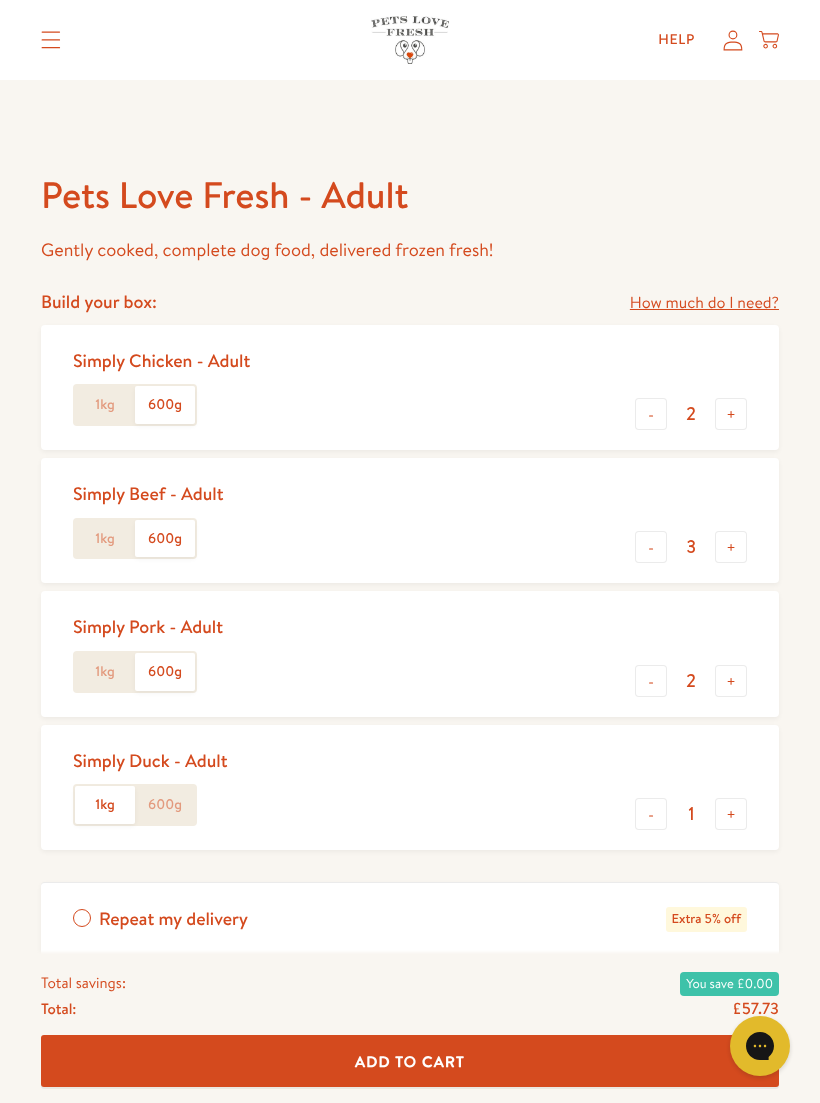 click on "-" at bounding box center [651, 814] 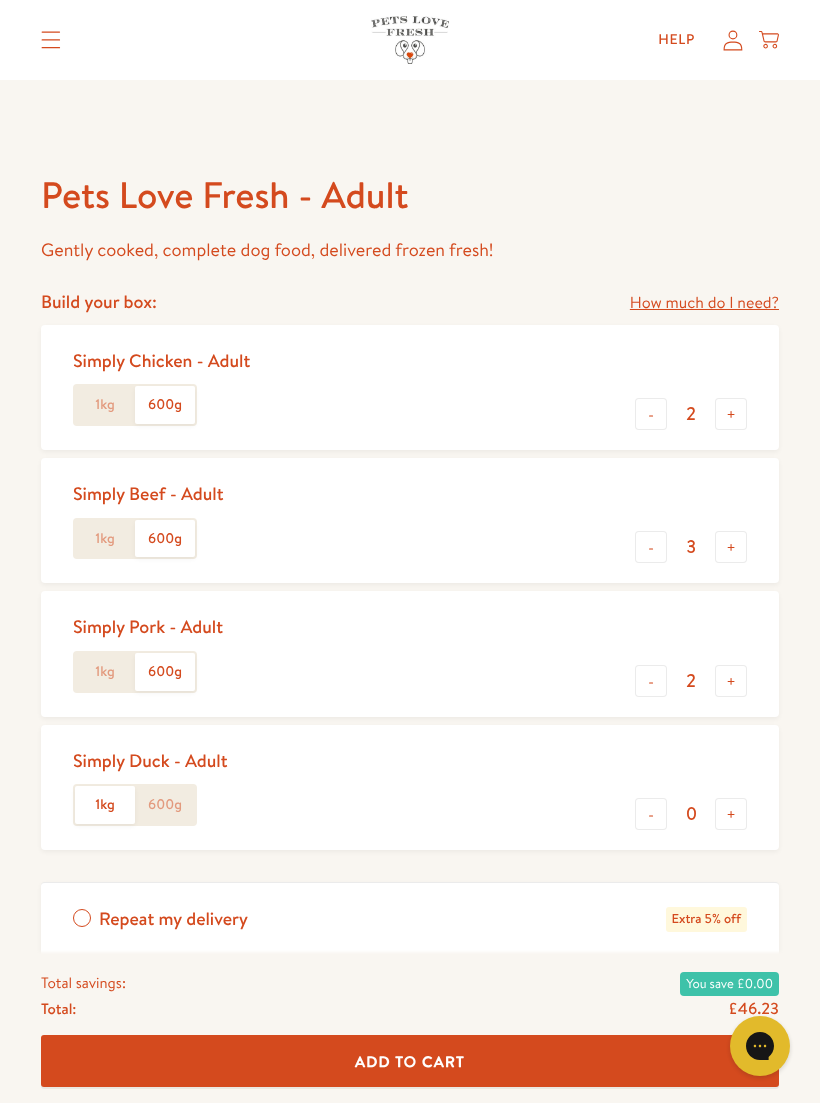 click on "Add To Cart" at bounding box center [410, 1060] 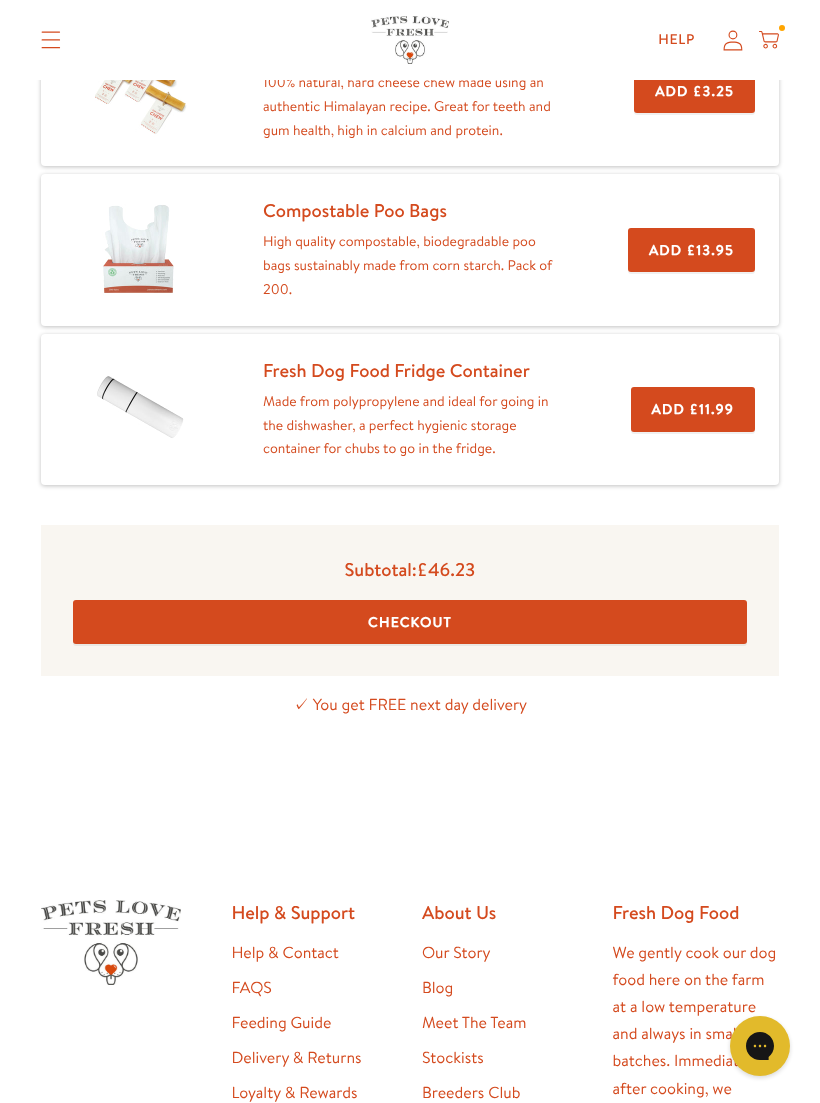 scroll, scrollTop: 649, scrollLeft: 0, axis: vertical 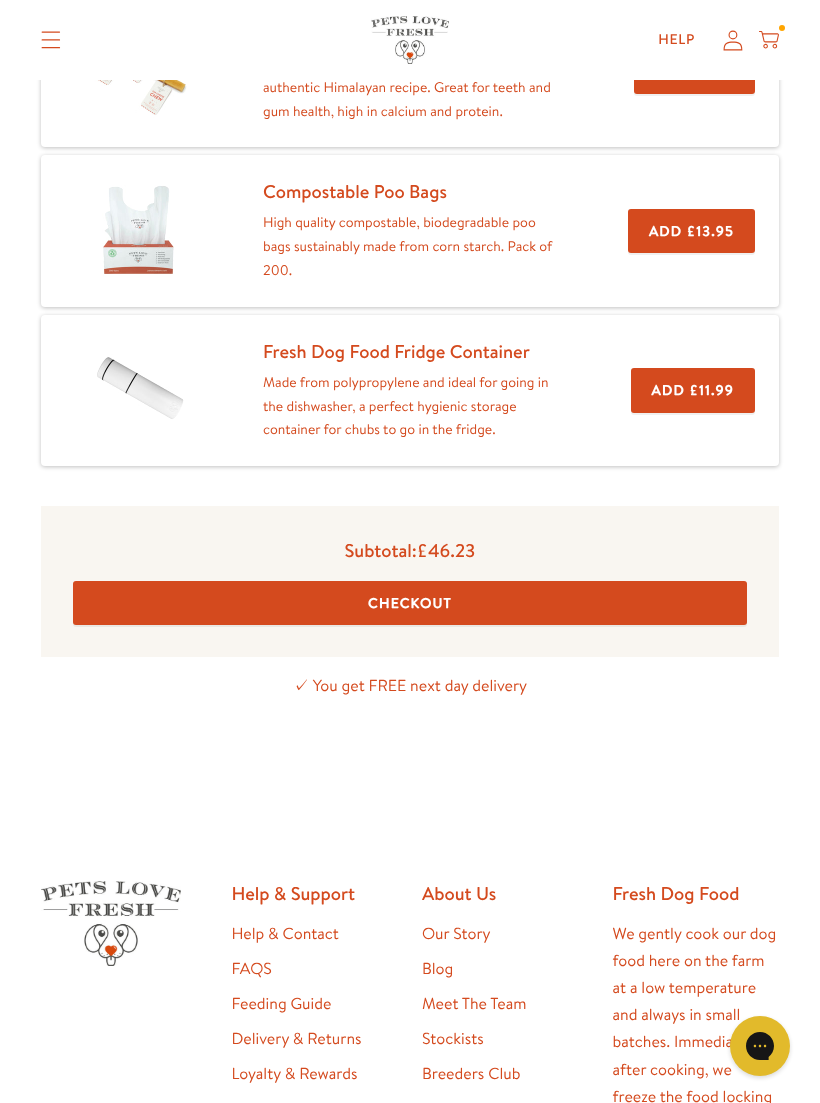 click on "Checkout" at bounding box center [410, 603] 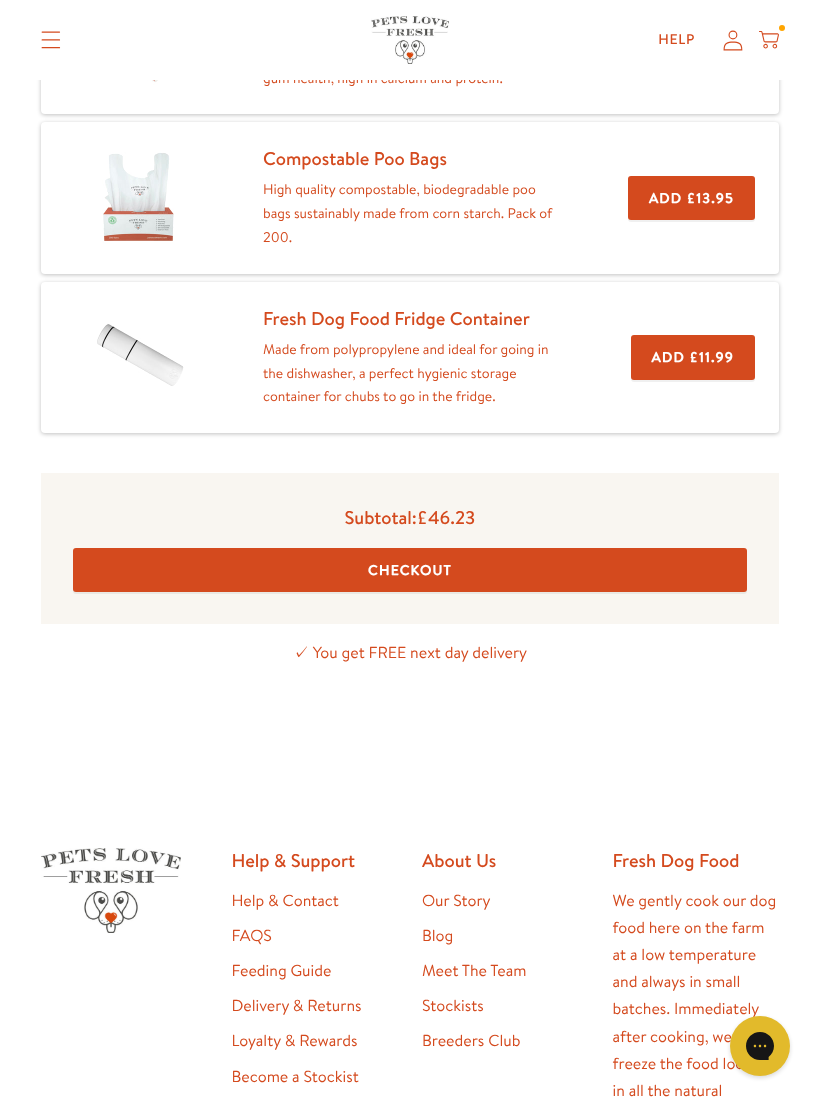 scroll, scrollTop: 78, scrollLeft: 0, axis: vertical 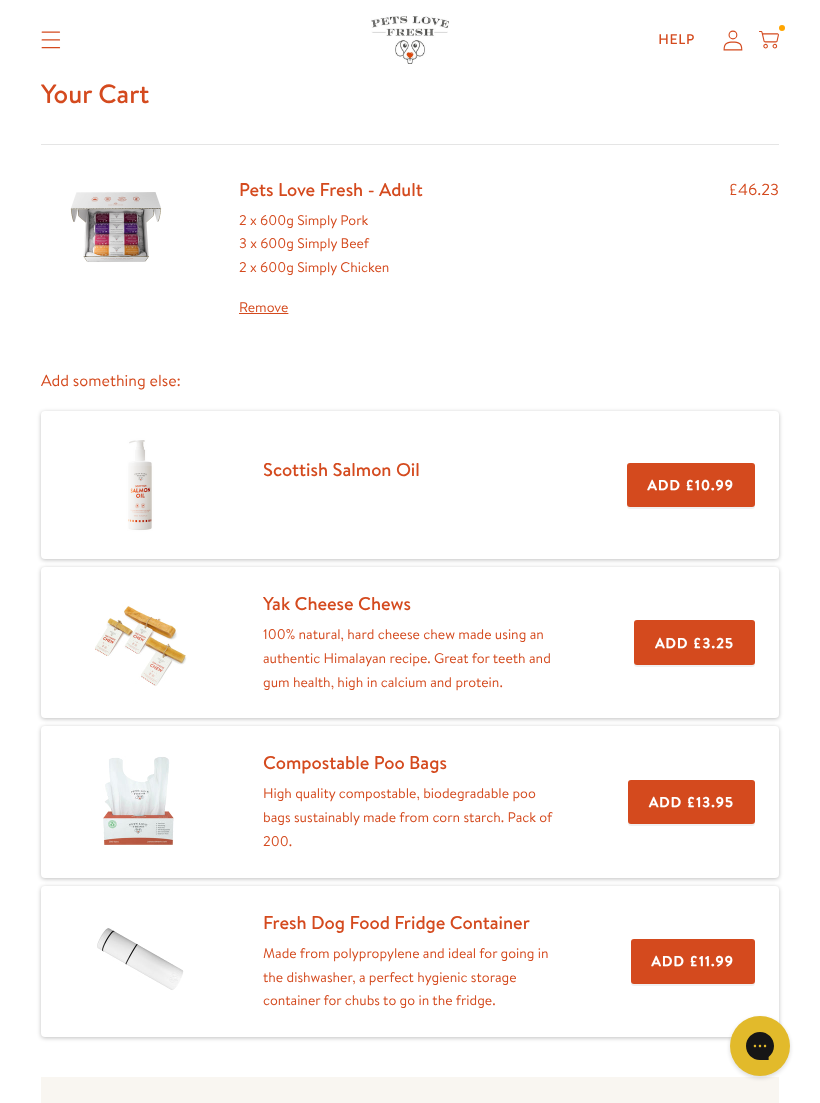 click at bounding box center (51, 40) 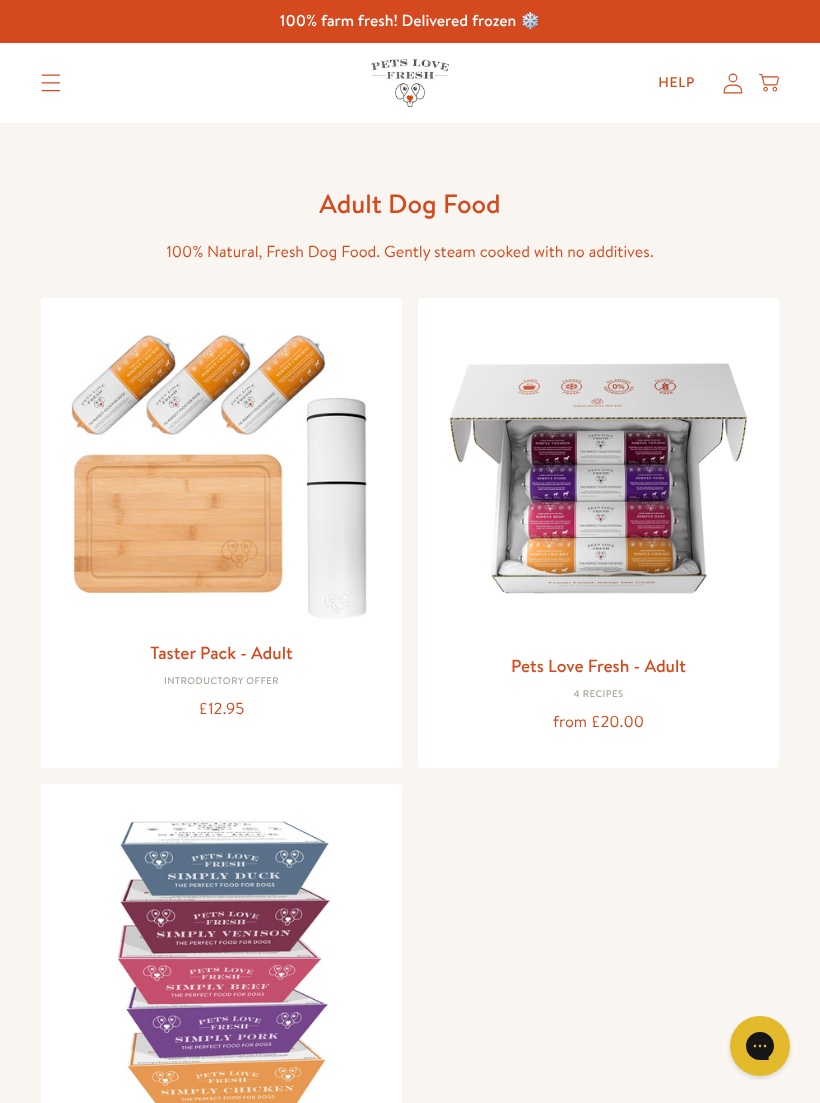 scroll, scrollTop: 0, scrollLeft: 0, axis: both 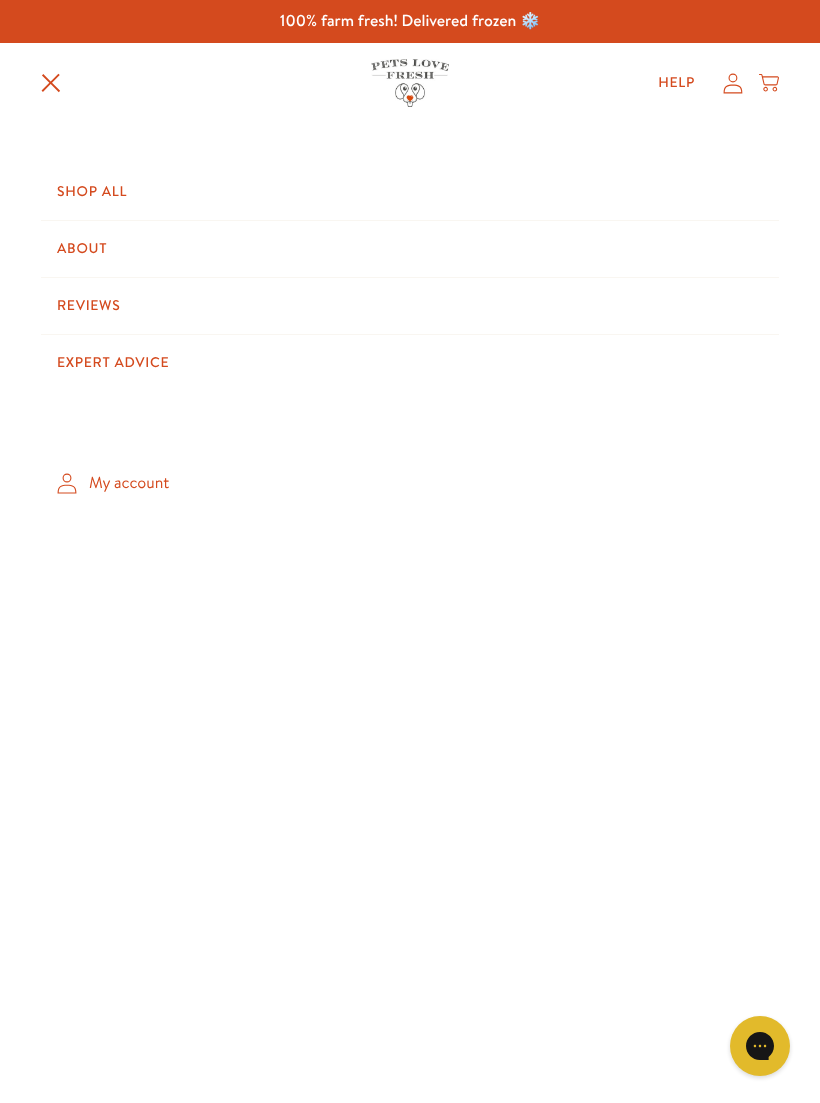 click on "My account" at bounding box center [410, 483] 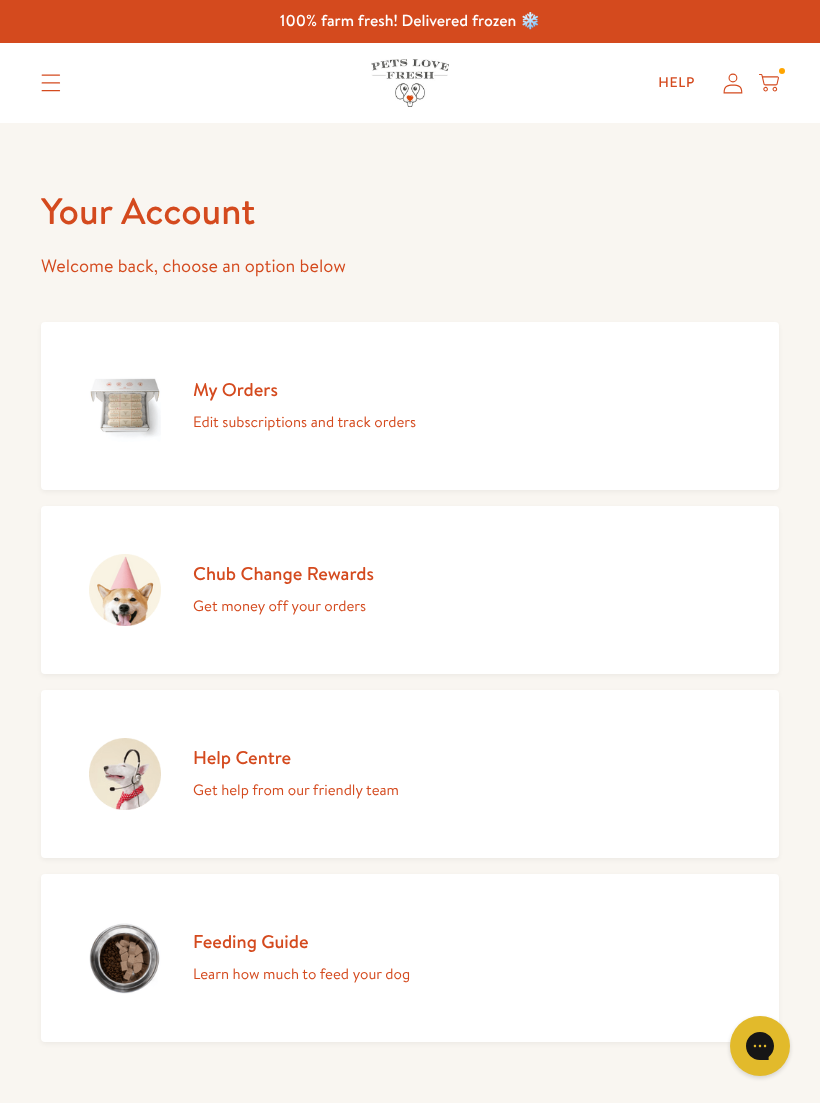 scroll, scrollTop: 0, scrollLeft: 0, axis: both 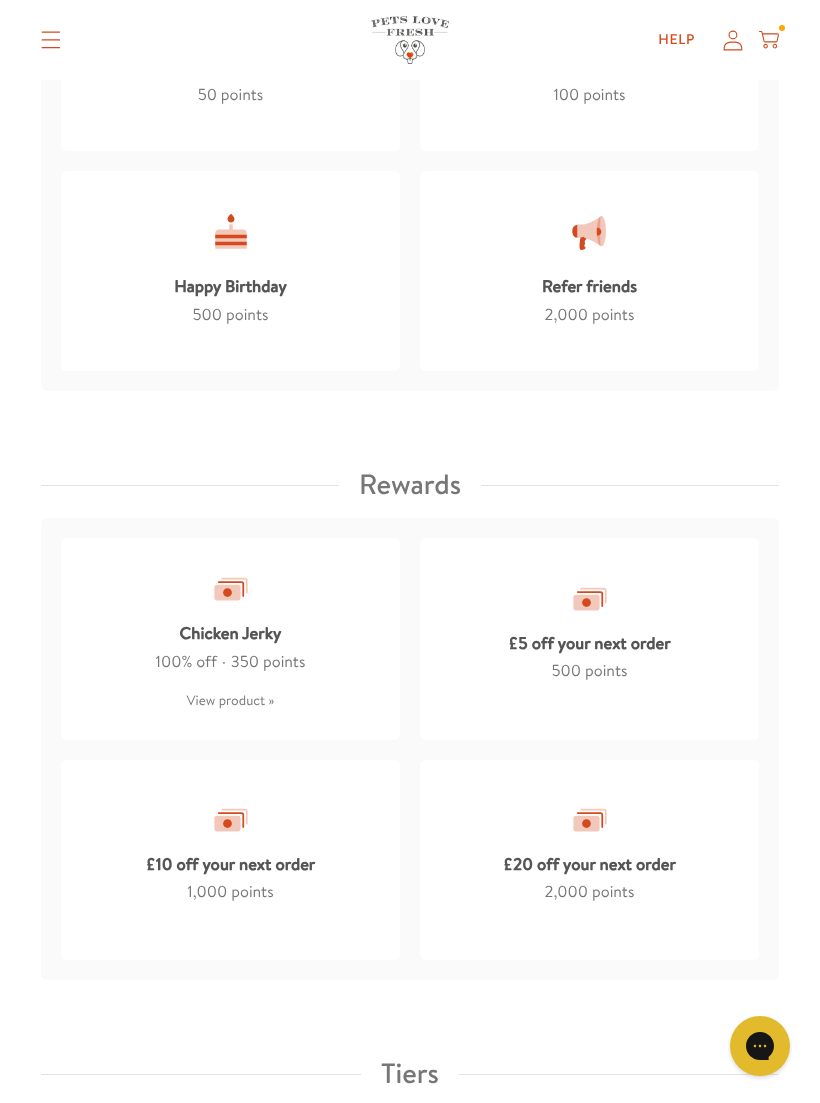click on "points" at bounding box center [613, 892] 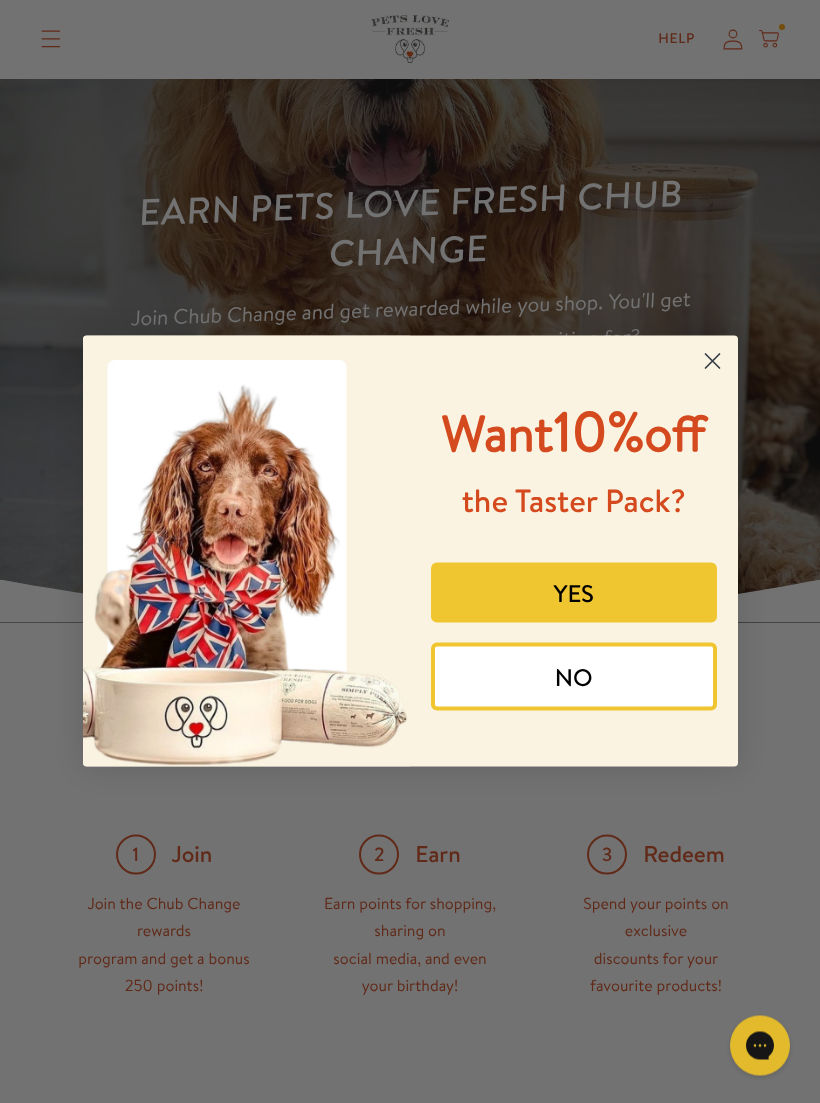 click 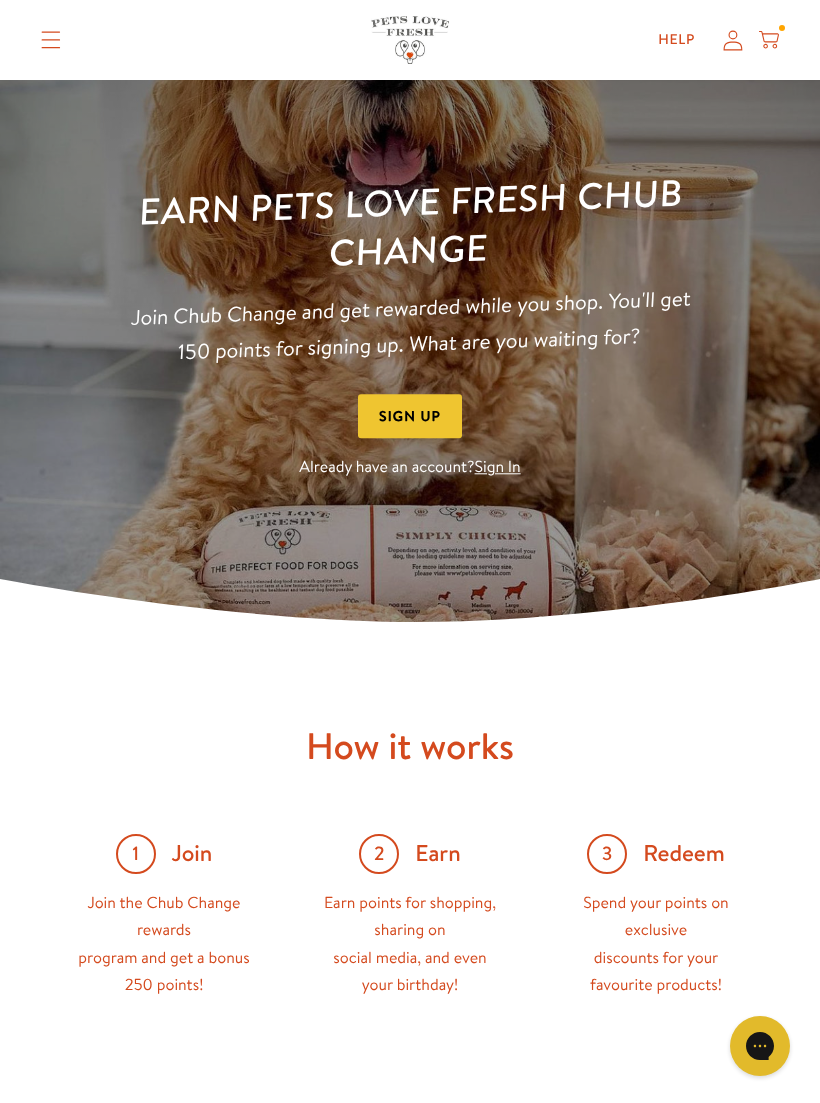 click on "Help" at bounding box center [676, 40] 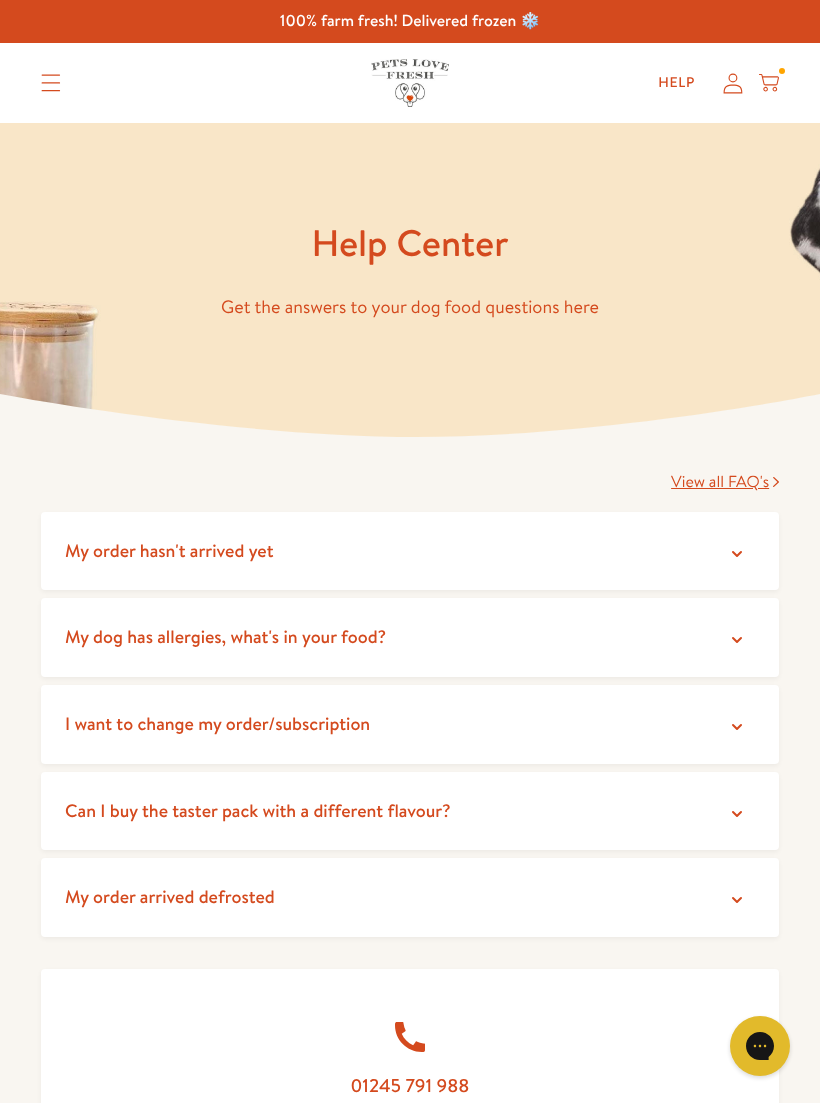 scroll, scrollTop: 0, scrollLeft: 0, axis: both 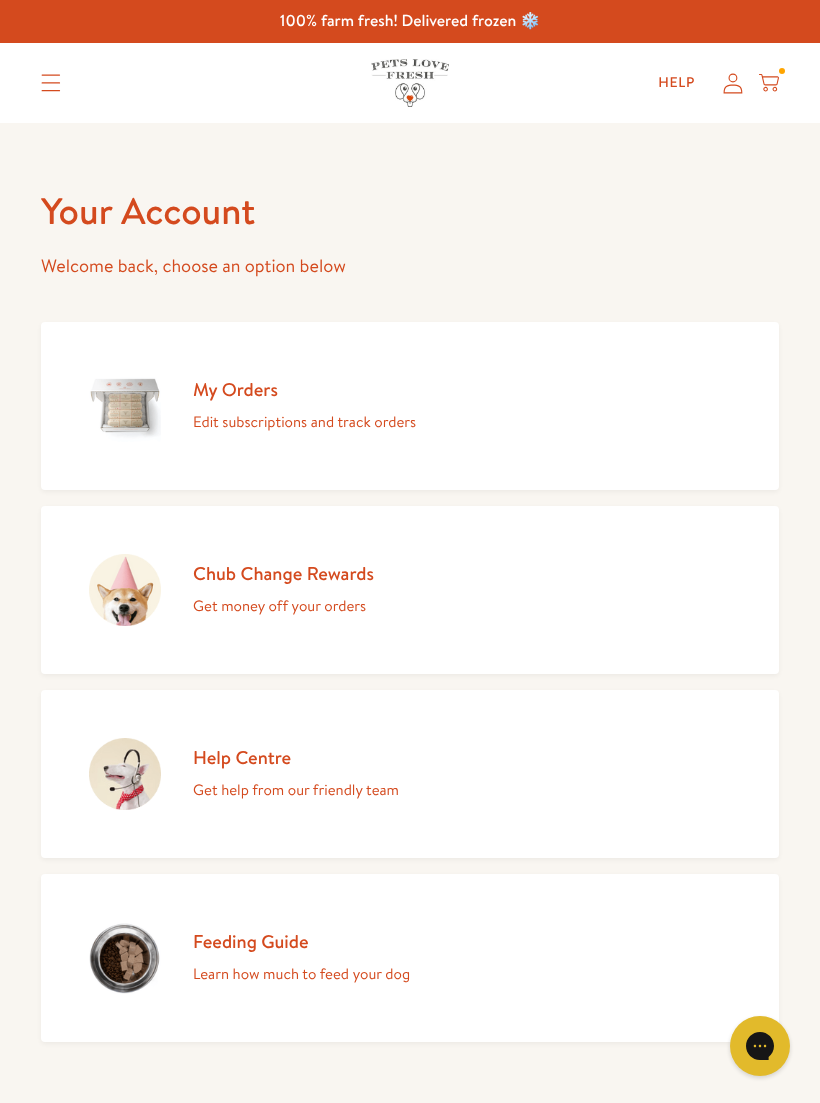 click at bounding box center (51, 83) 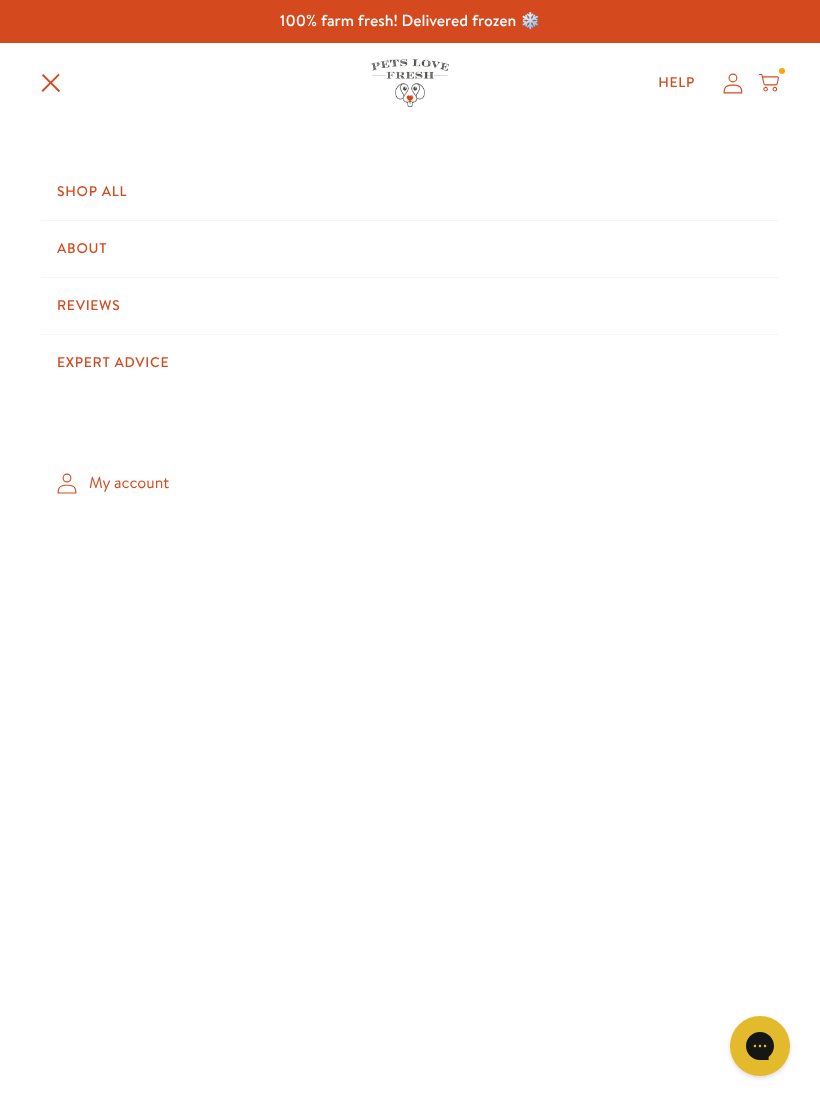 click on "My account" at bounding box center (410, 483) 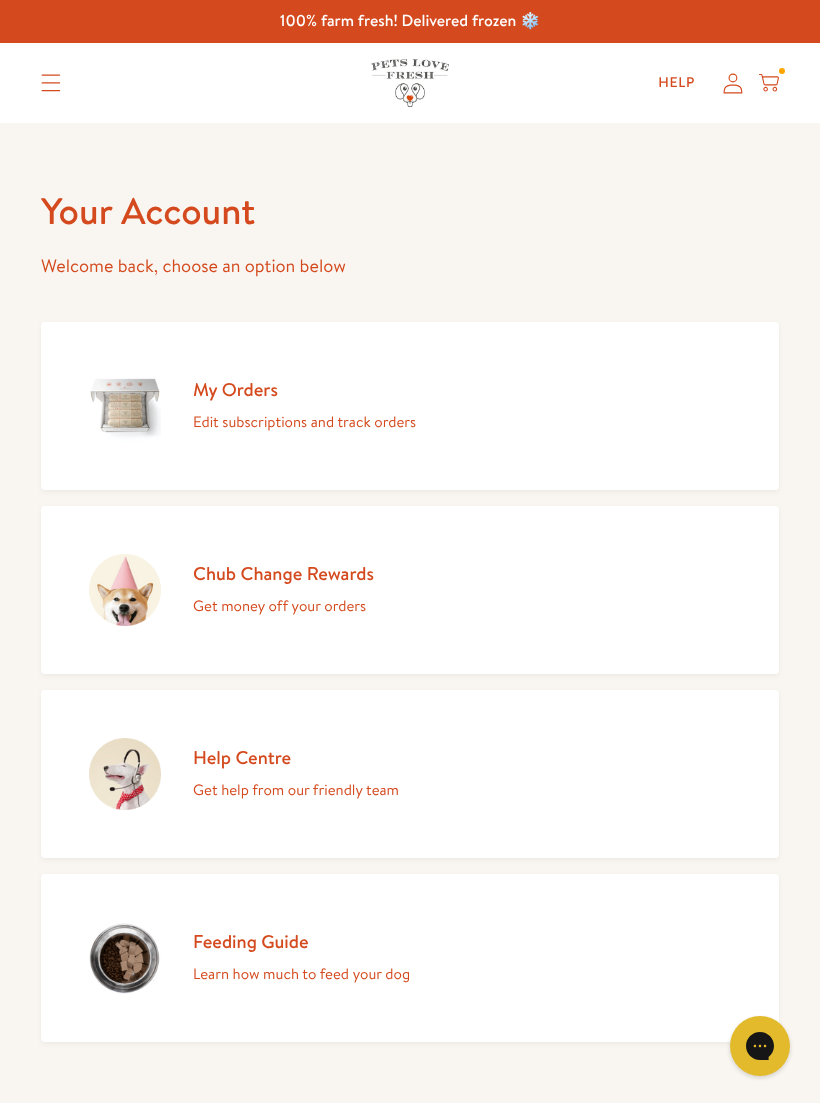 scroll, scrollTop: 0, scrollLeft: 0, axis: both 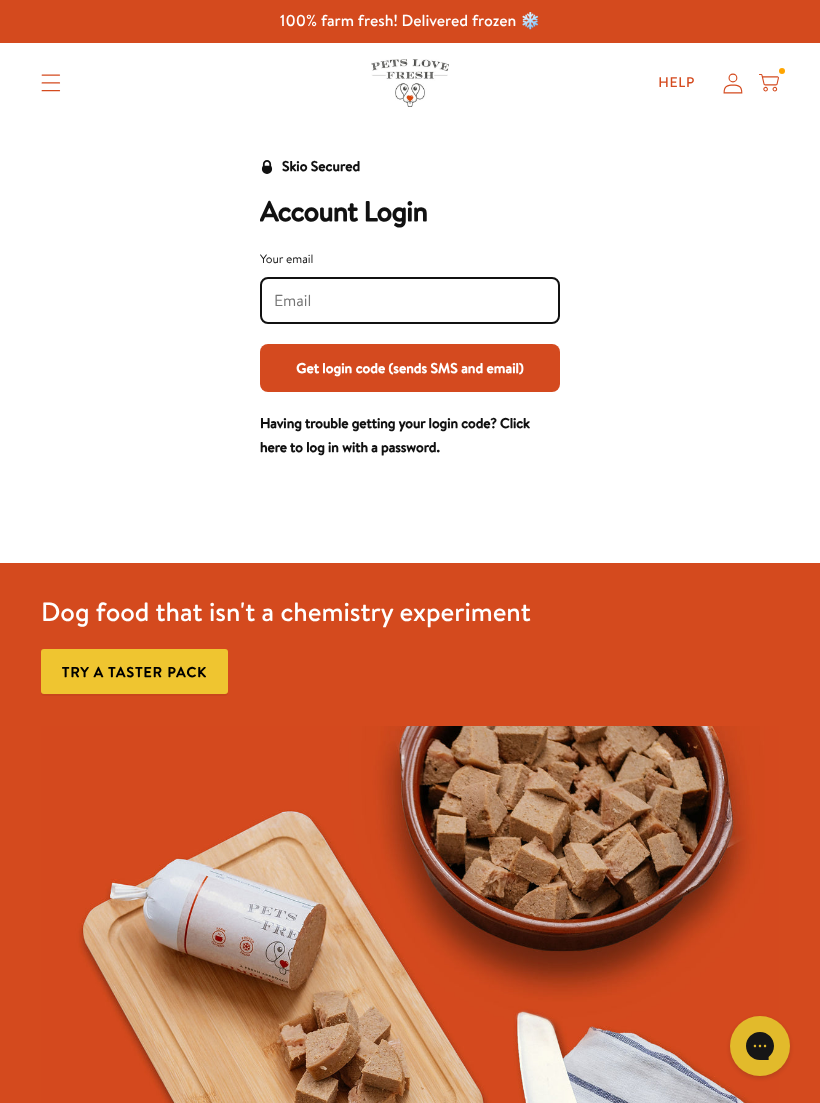 click on "Your email" at bounding box center [410, 301] 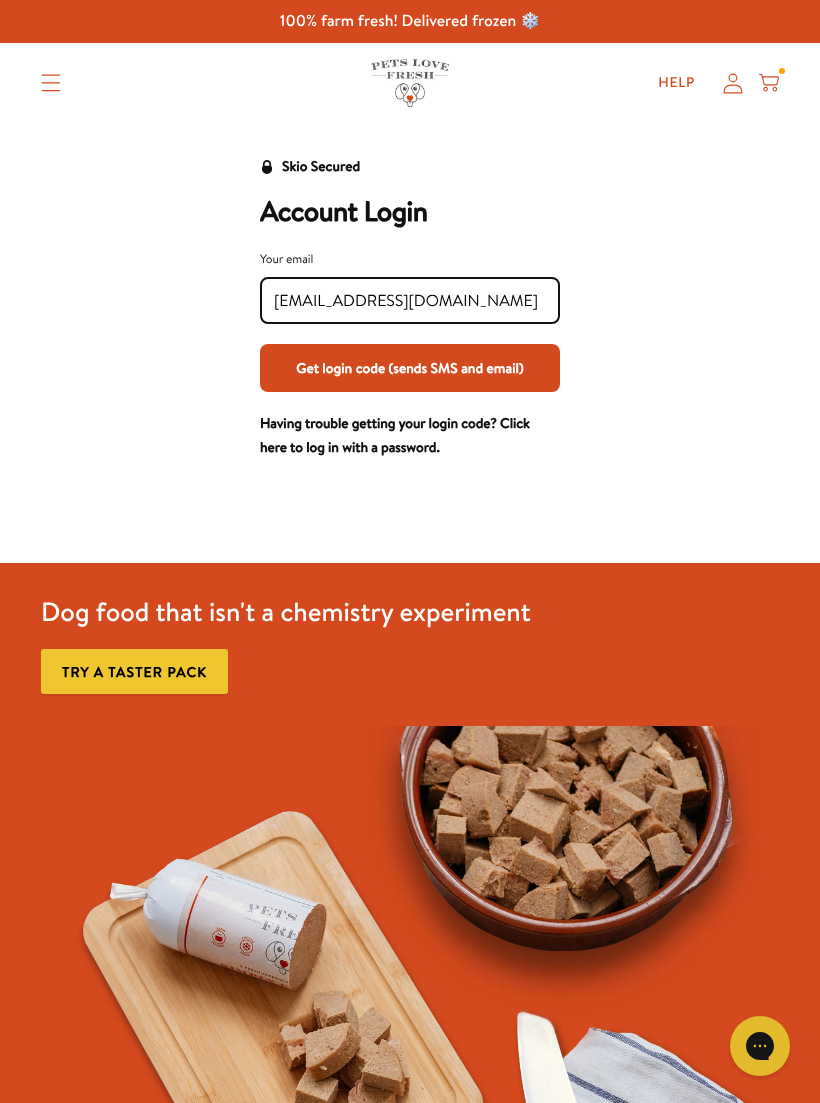 type on "Junelindsay3@icloud.com" 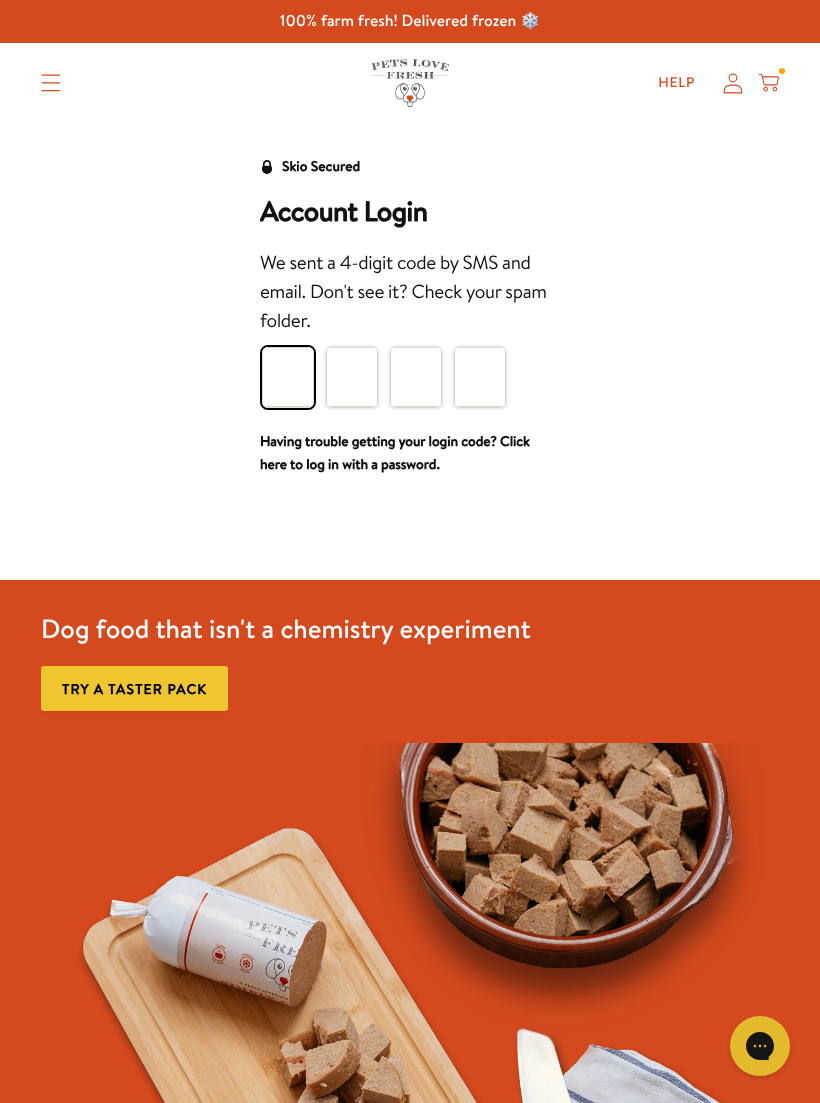 click at bounding box center [288, 377] 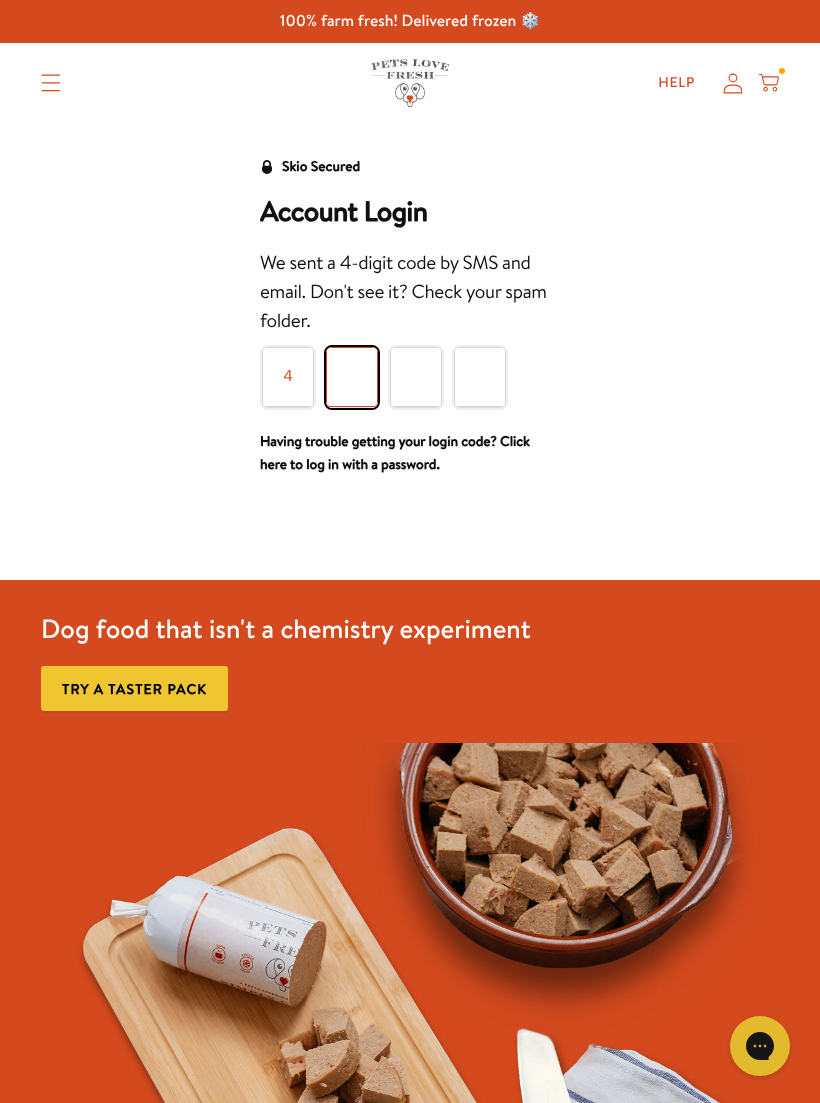 type on "4" 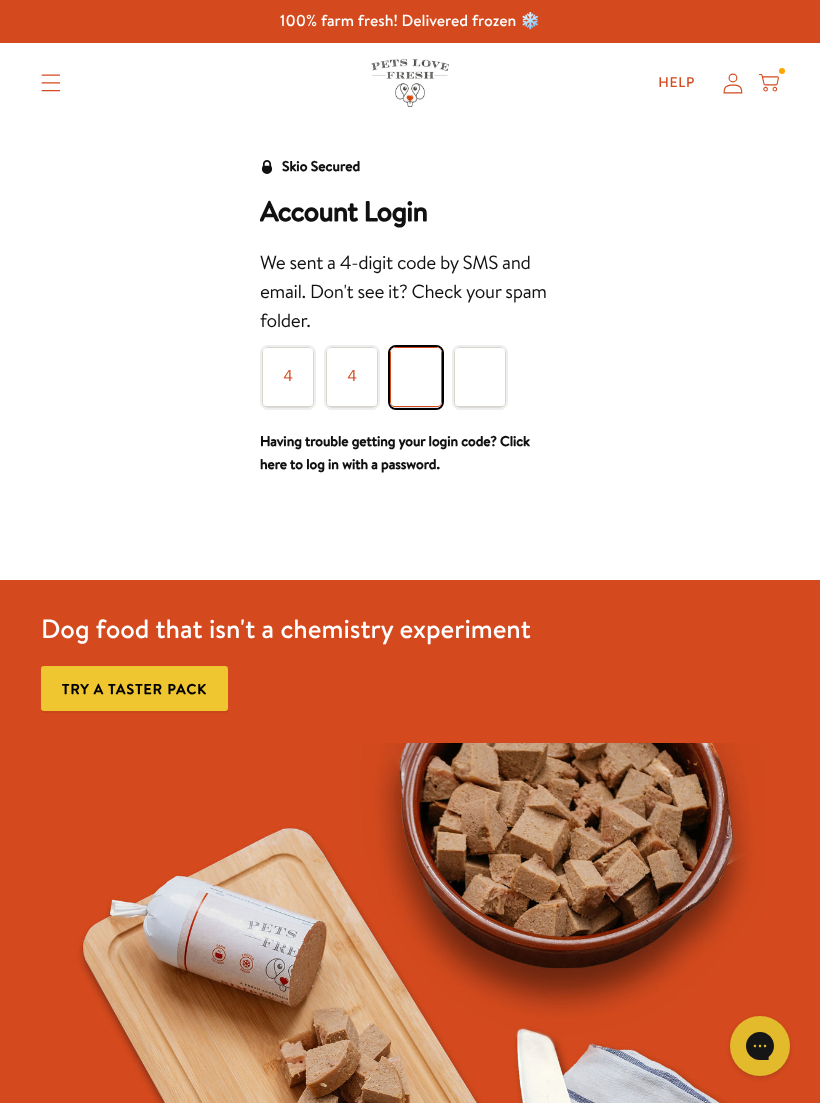type on "3" 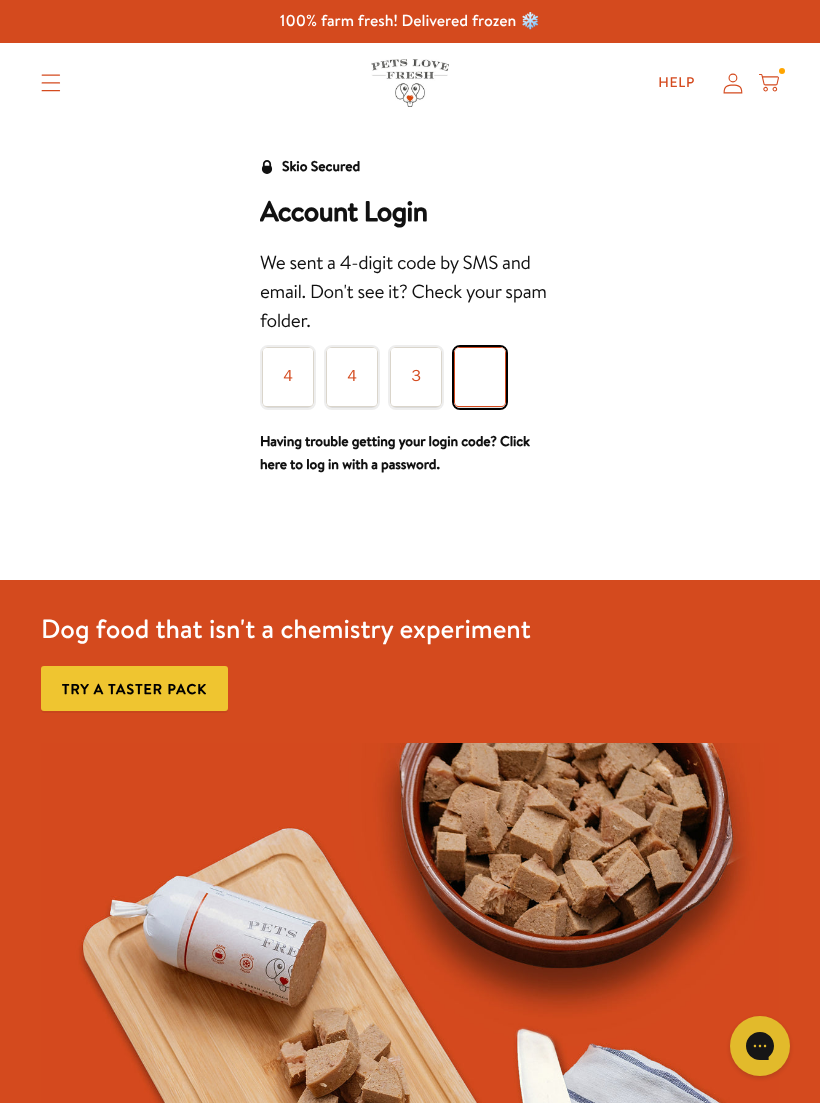 type on "2" 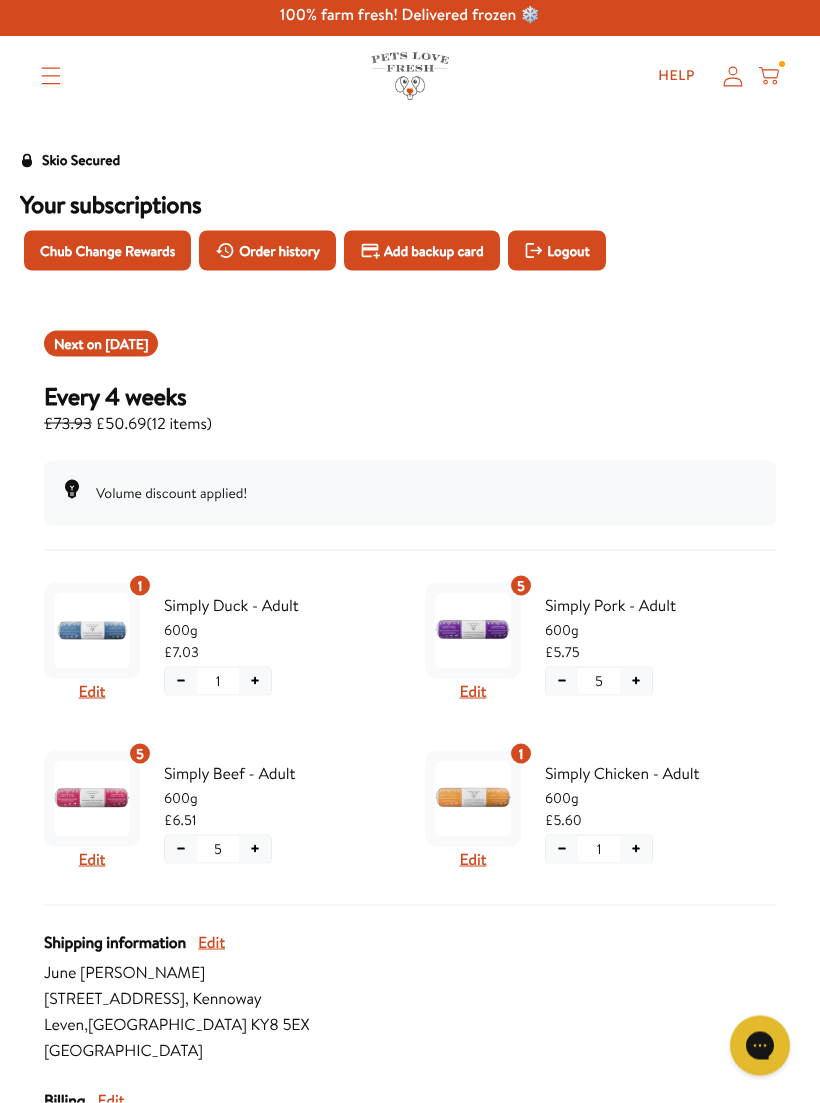 scroll, scrollTop: 22, scrollLeft: 0, axis: vertical 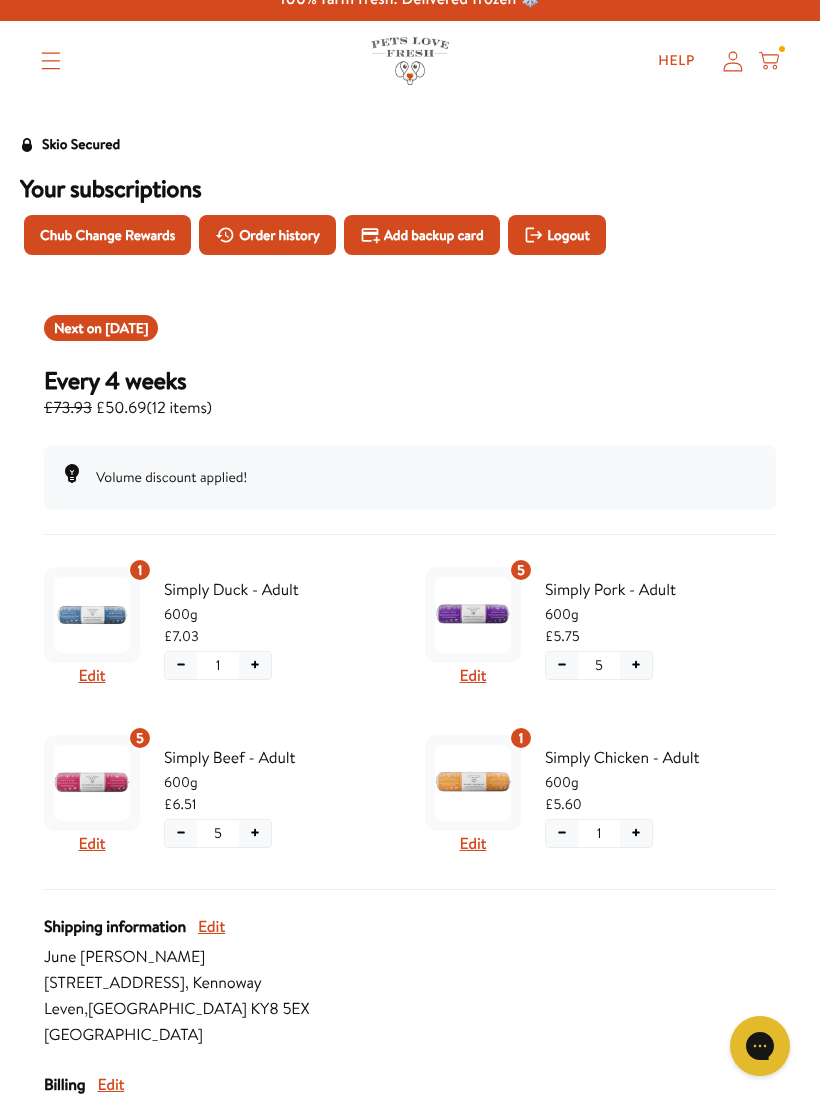click on "Chub Change Rewards" at bounding box center [107, 235] 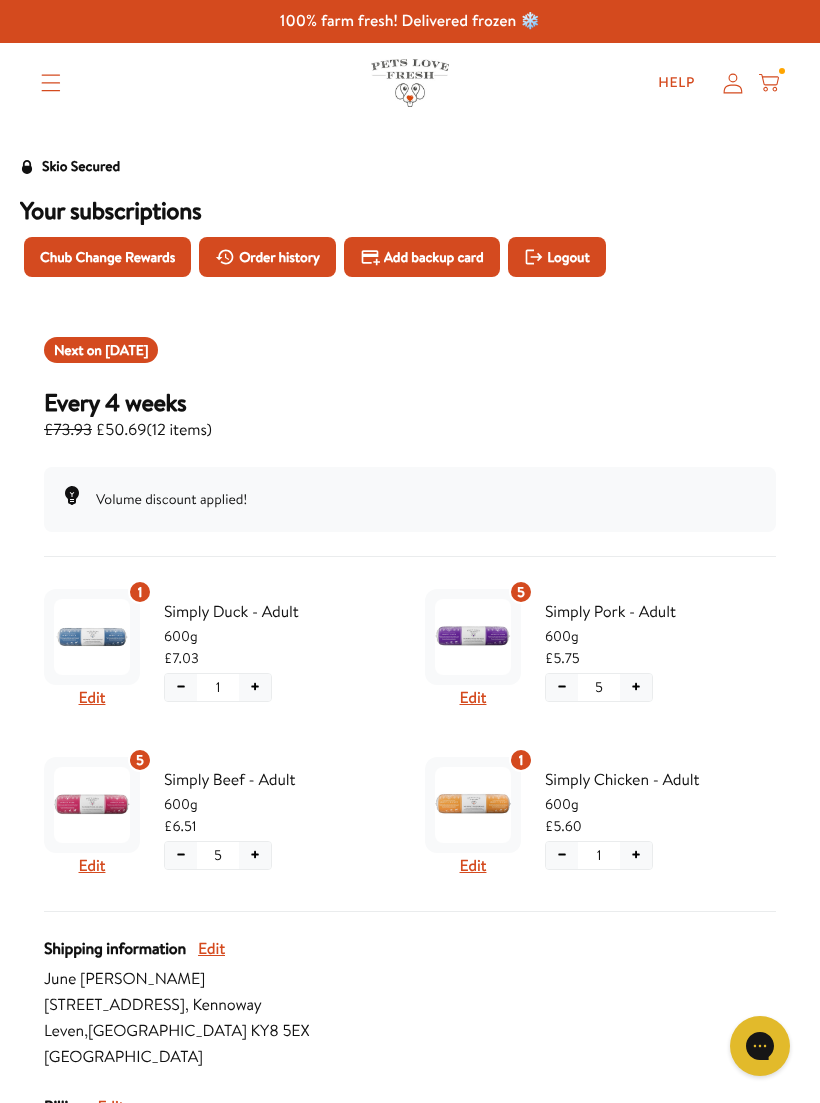 click on "Logout" at bounding box center (568, 257) 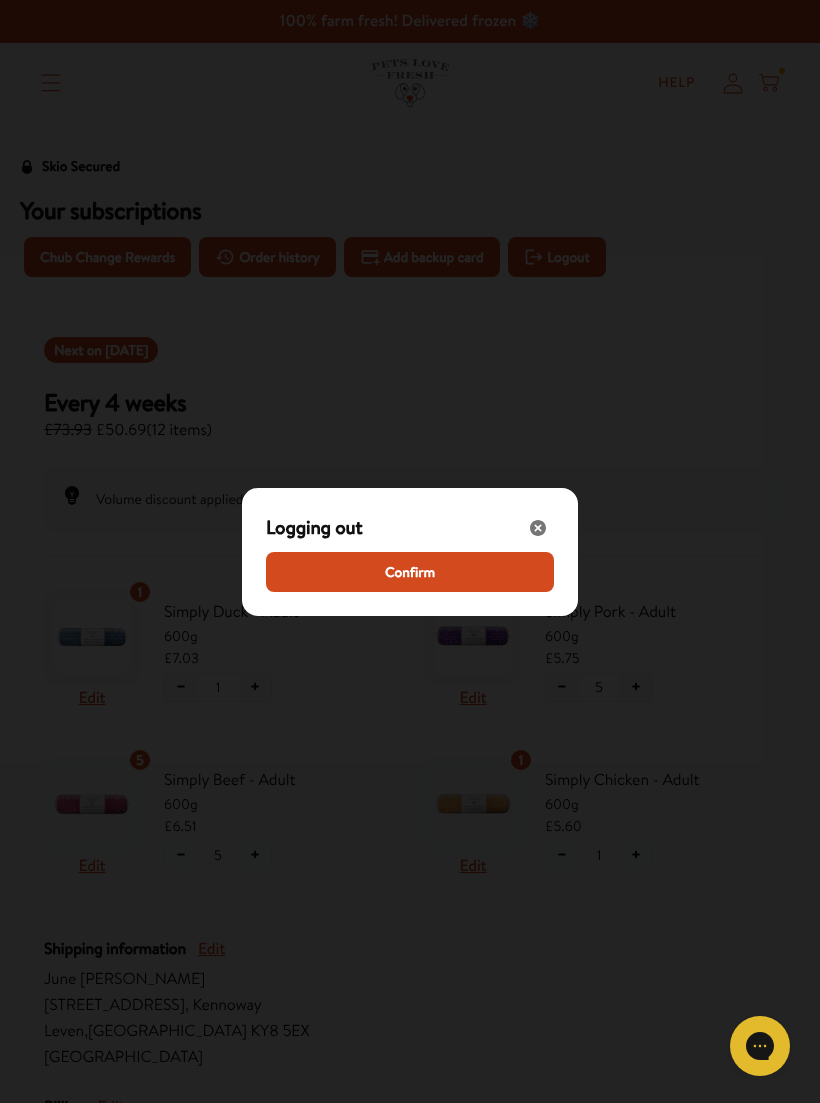 click on "Confirm" at bounding box center (410, 572) 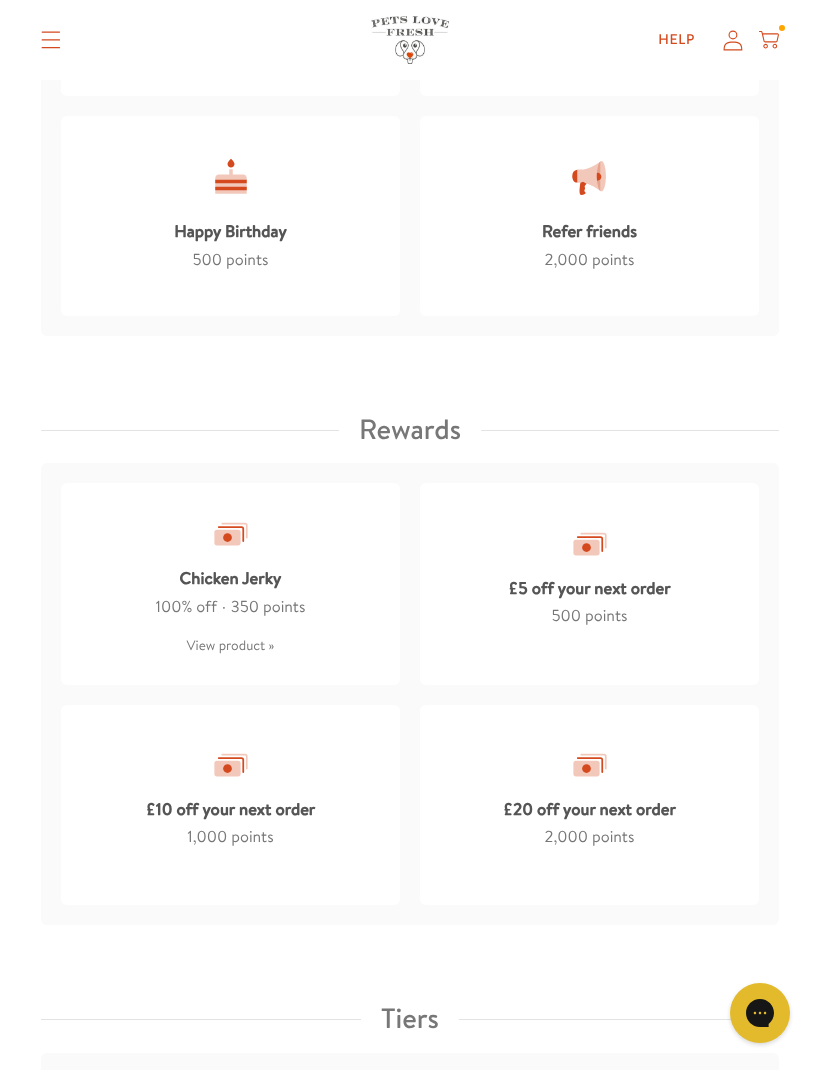 scroll, scrollTop: 1921, scrollLeft: 0, axis: vertical 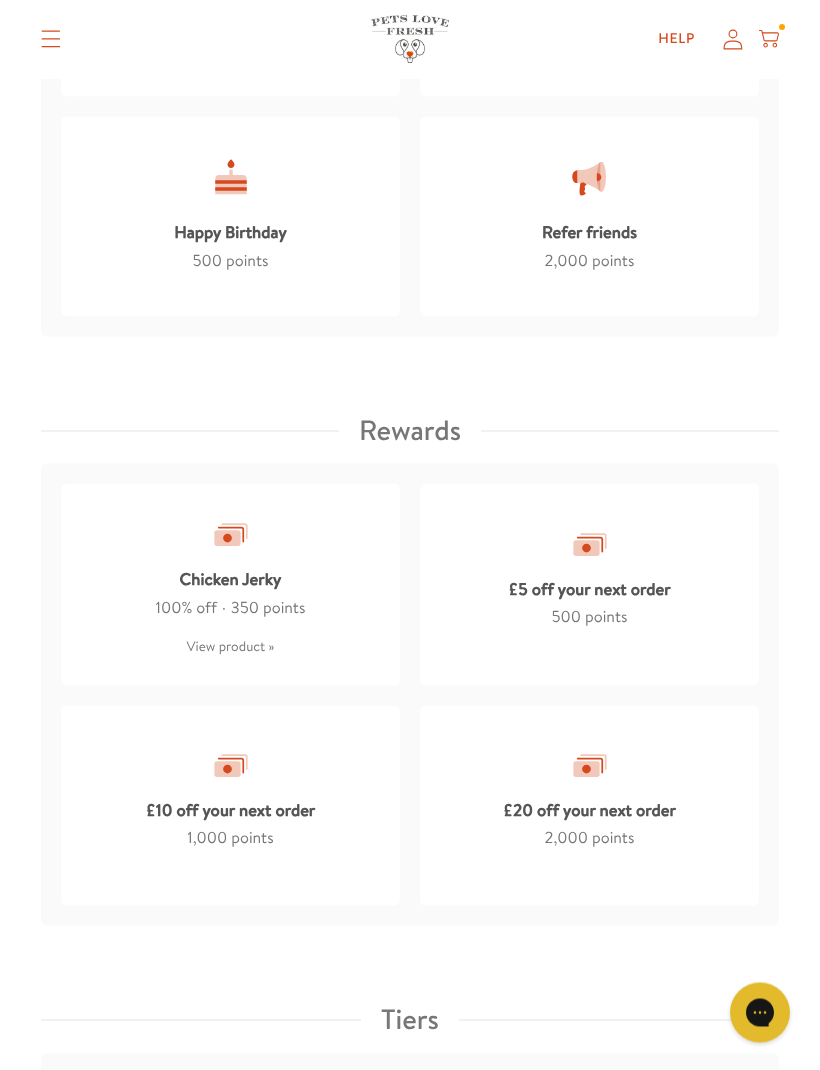click on "£20 off your next order" at bounding box center [589, 806] 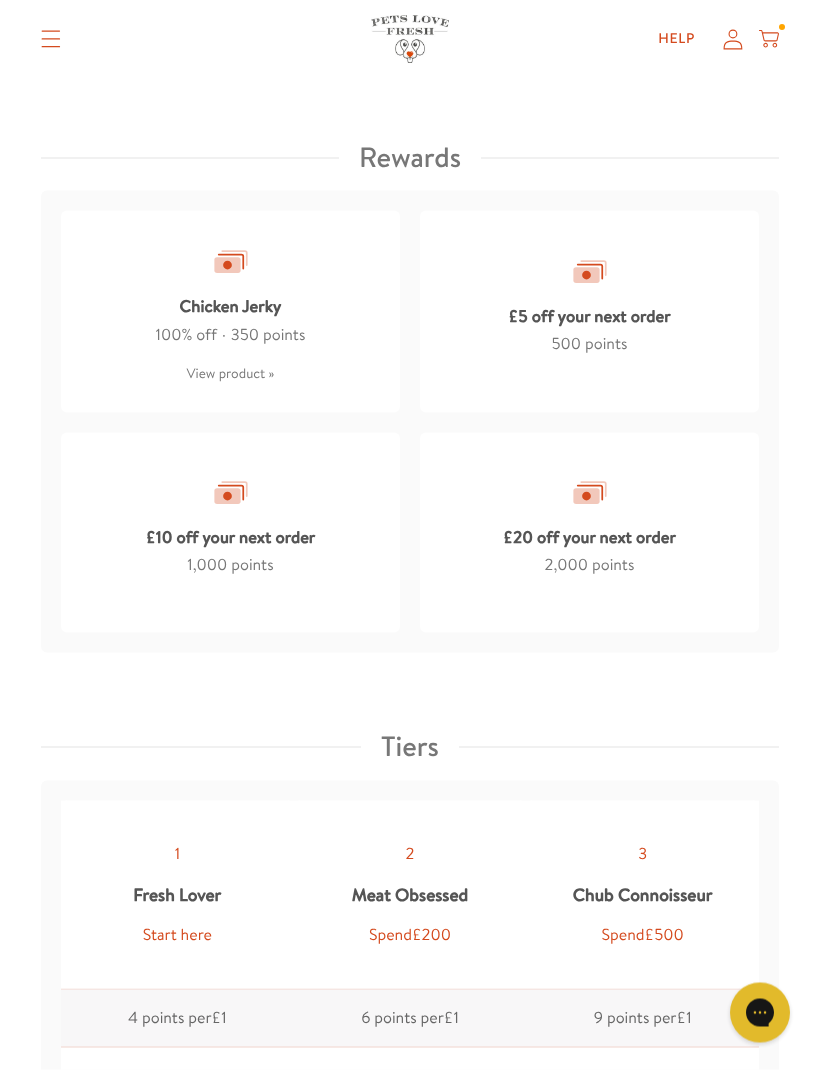 scroll, scrollTop: 2196, scrollLeft: 0, axis: vertical 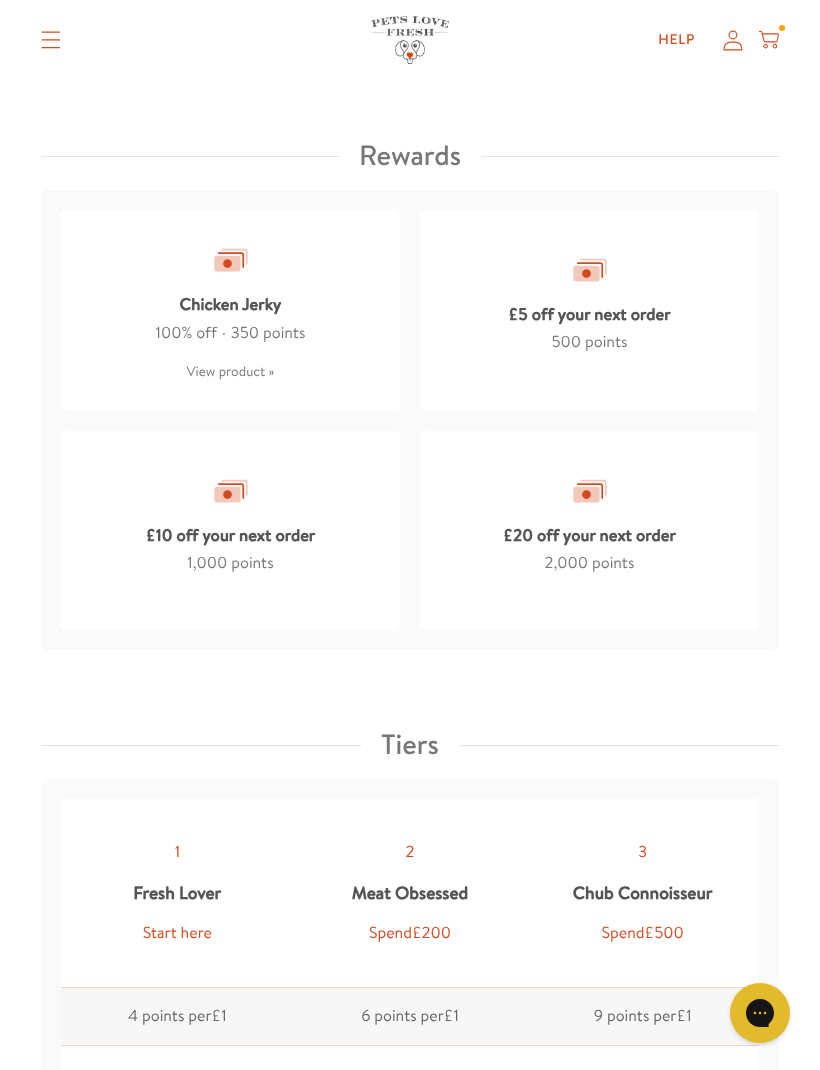 click on "£20 off your next order" at bounding box center [589, 531] 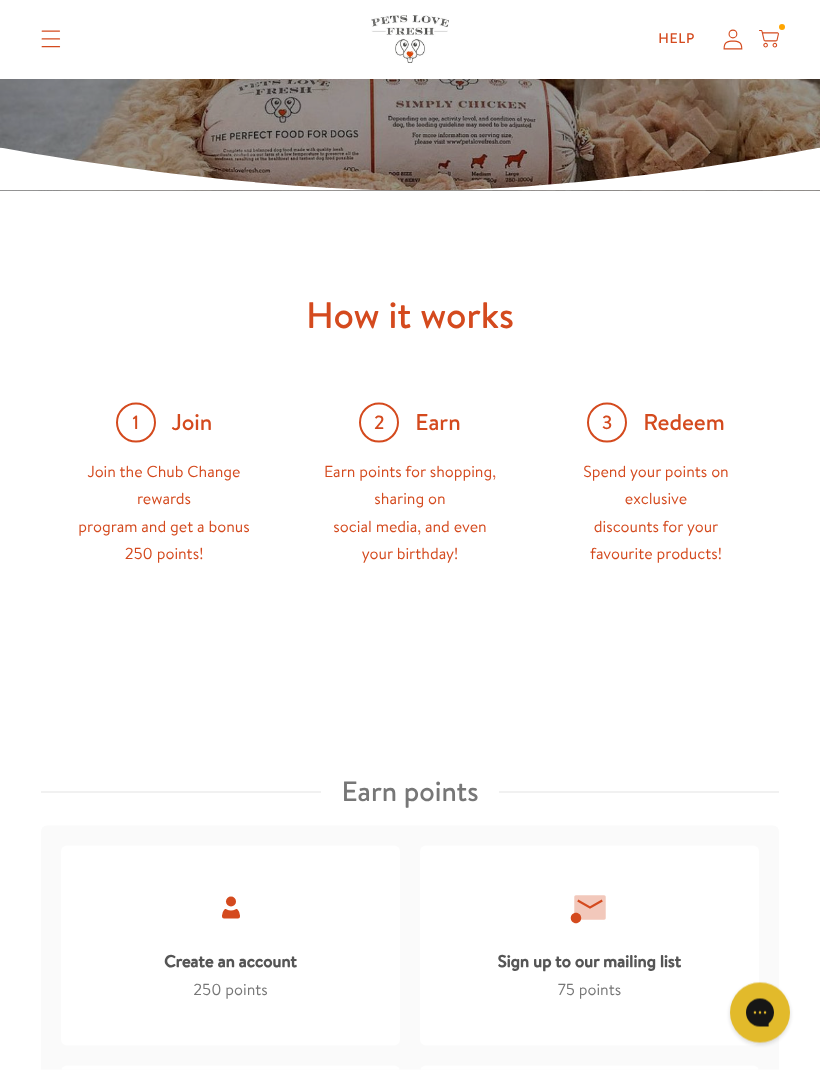 scroll, scrollTop: 0, scrollLeft: 0, axis: both 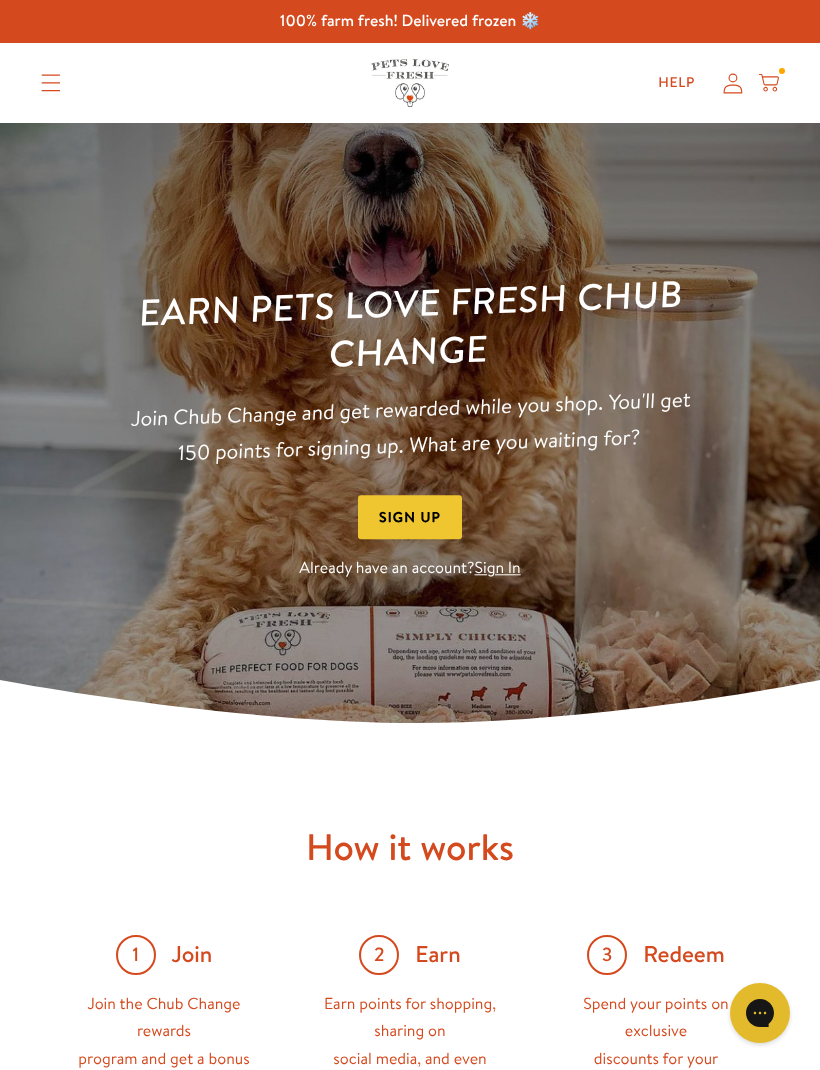 click on "Sign In" at bounding box center (498, 569) 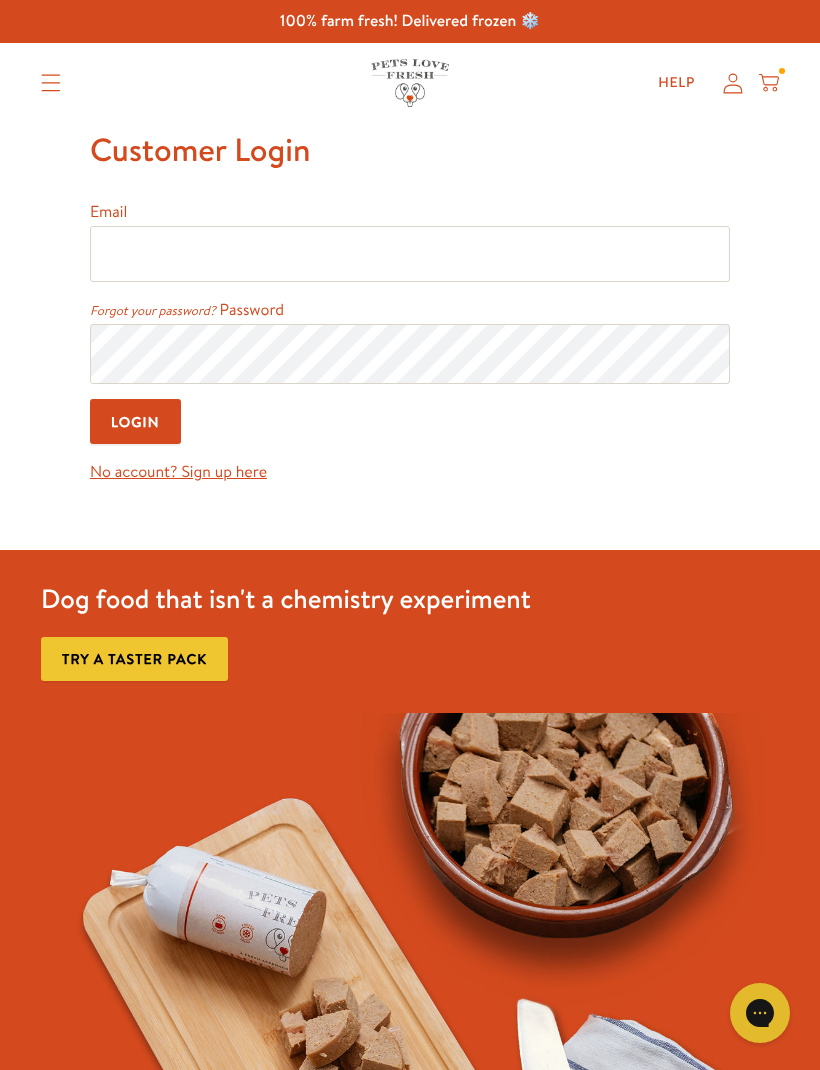 scroll, scrollTop: 0, scrollLeft: 0, axis: both 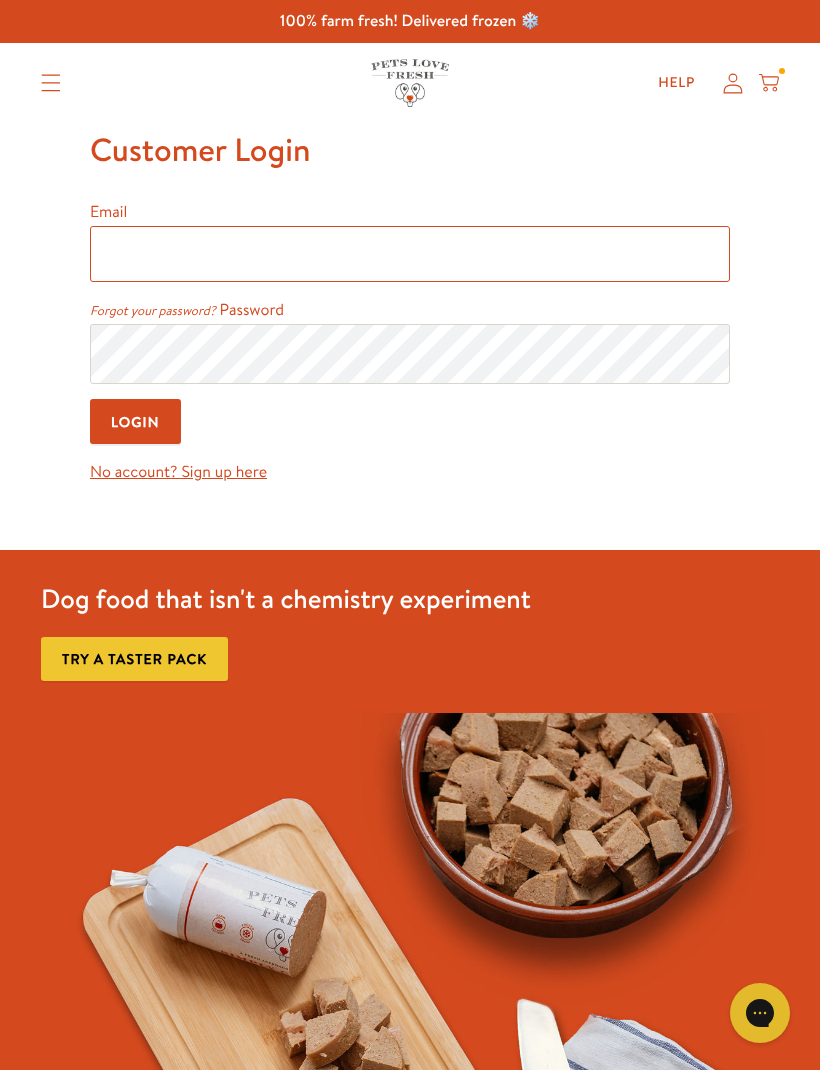 click on "Email" at bounding box center (410, 254) 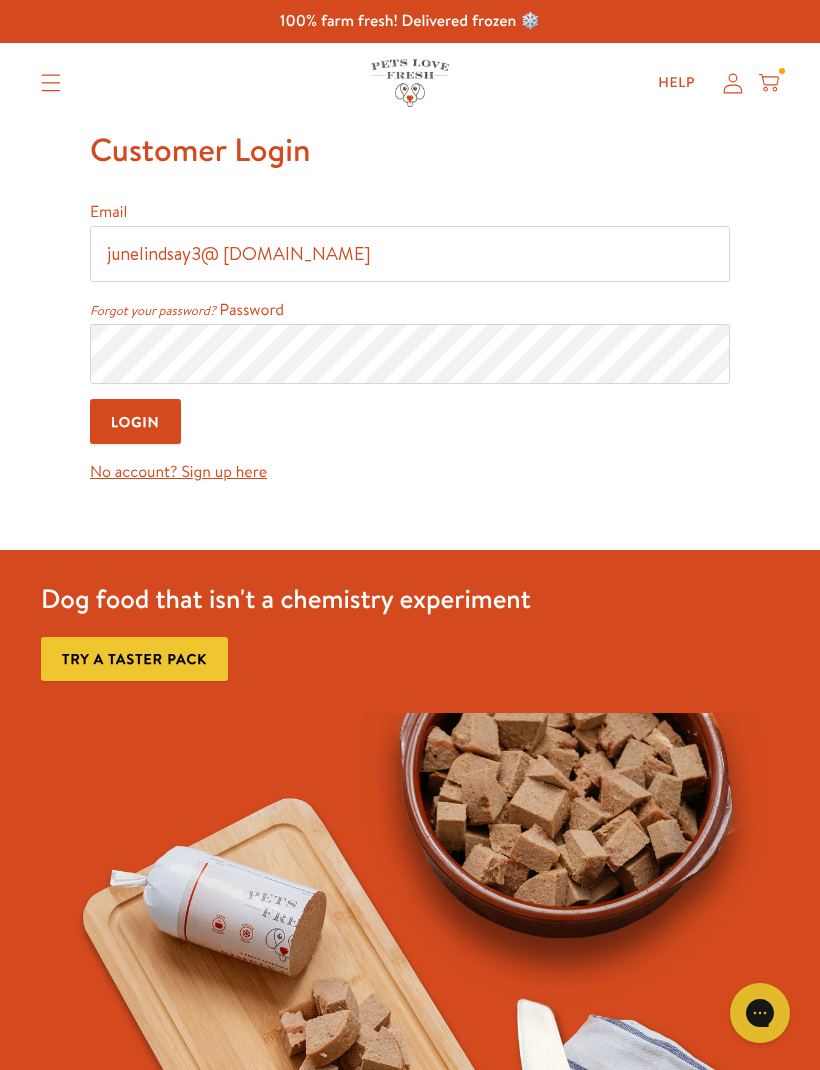 click on "Login" at bounding box center (135, 421) 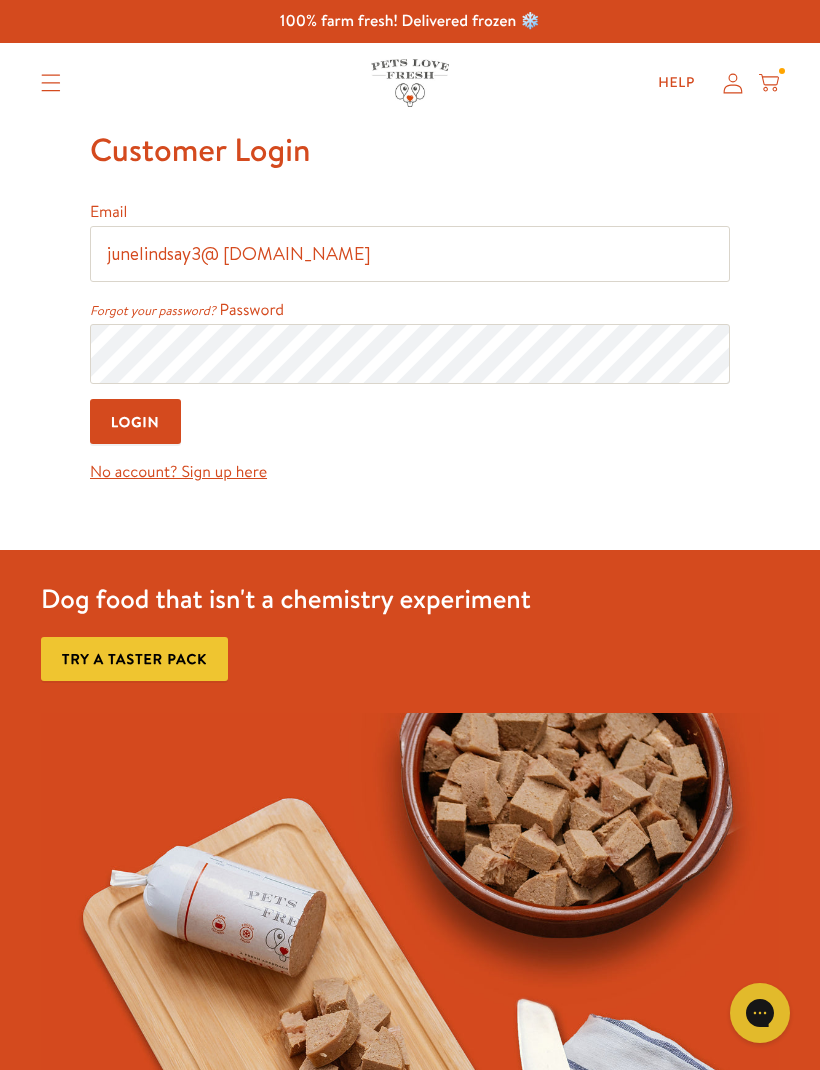 click on "Login" at bounding box center (135, 421) 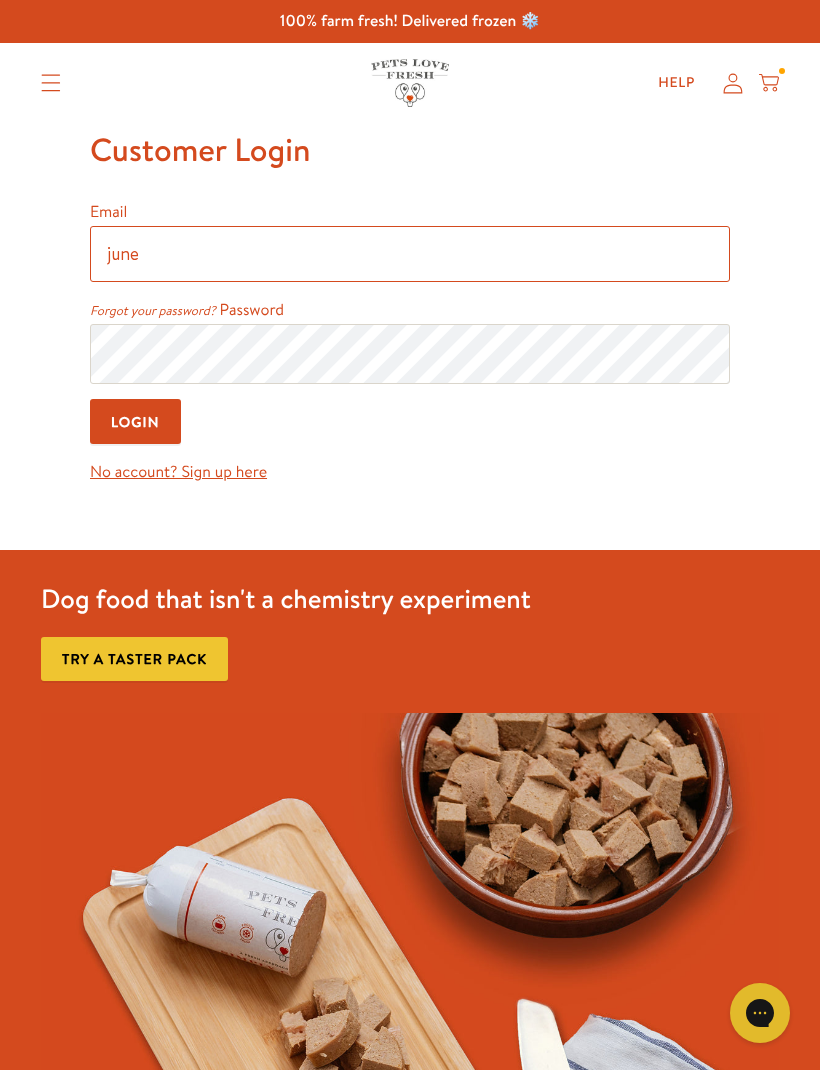 type on "jun" 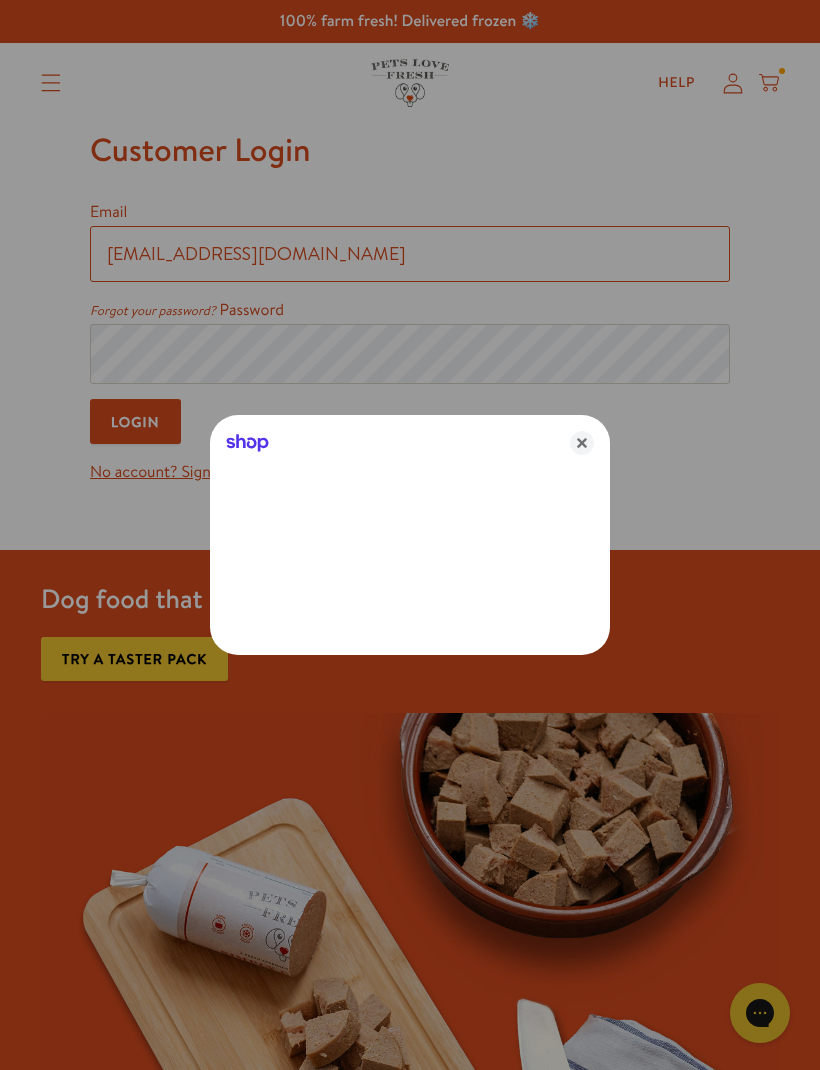 type on "junelindsay3@icloud.com" 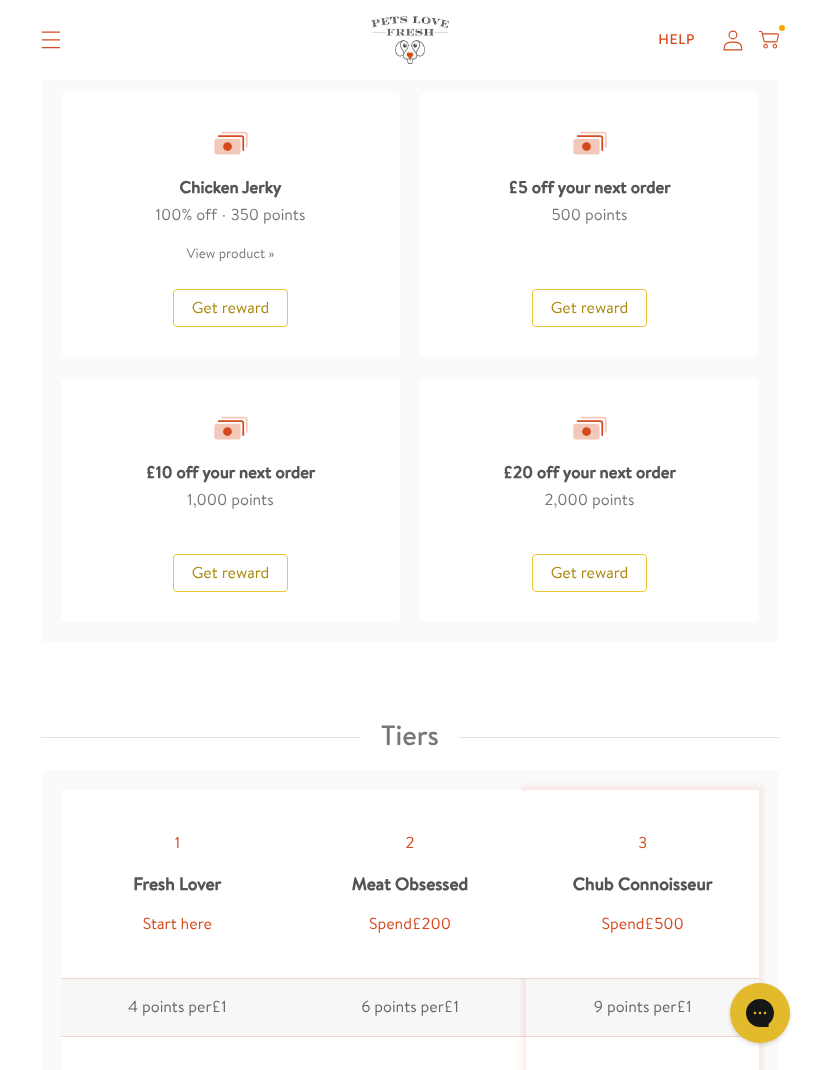 scroll, scrollTop: 2509, scrollLeft: 0, axis: vertical 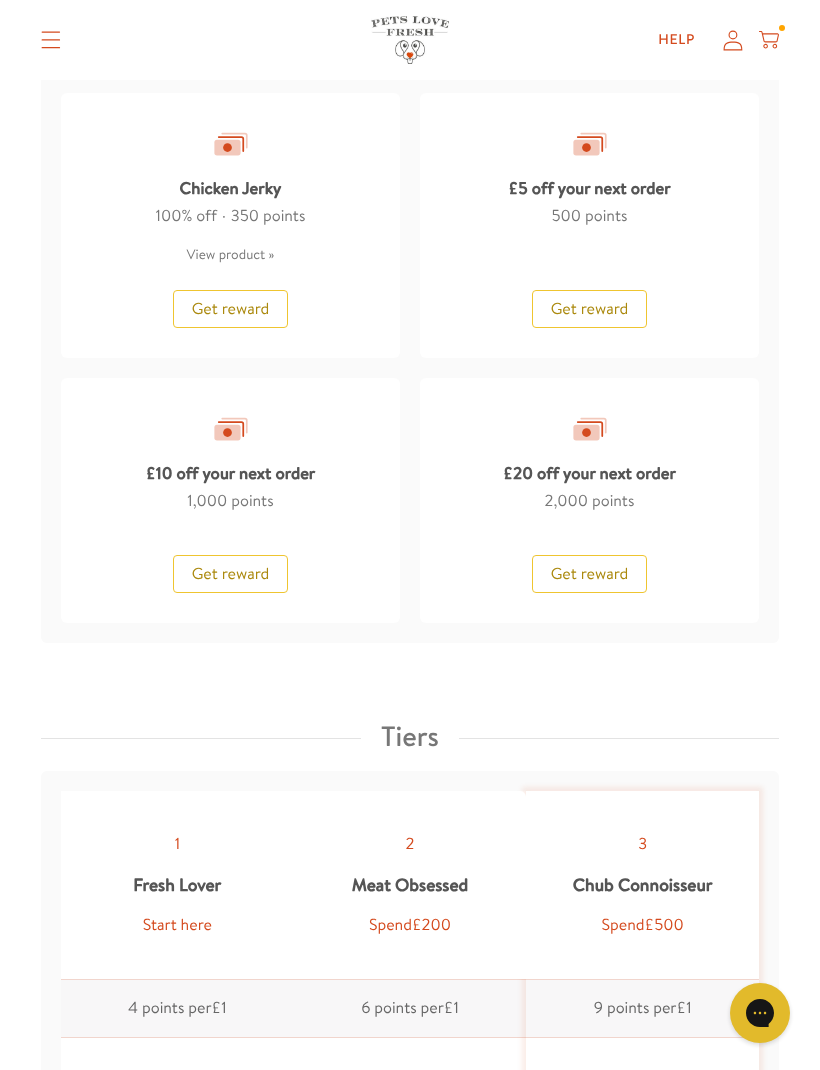 click on "Get reward" at bounding box center [231, 574] 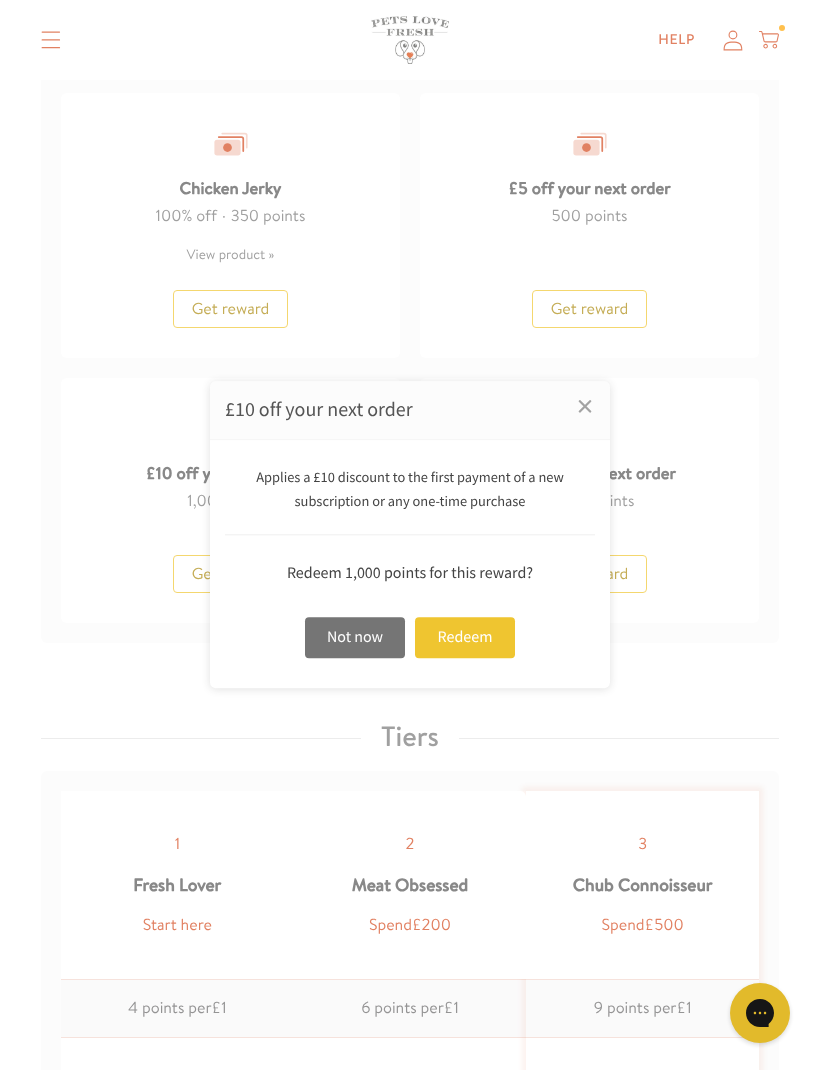 click on "Redeem" at bounding box center (465, 637) 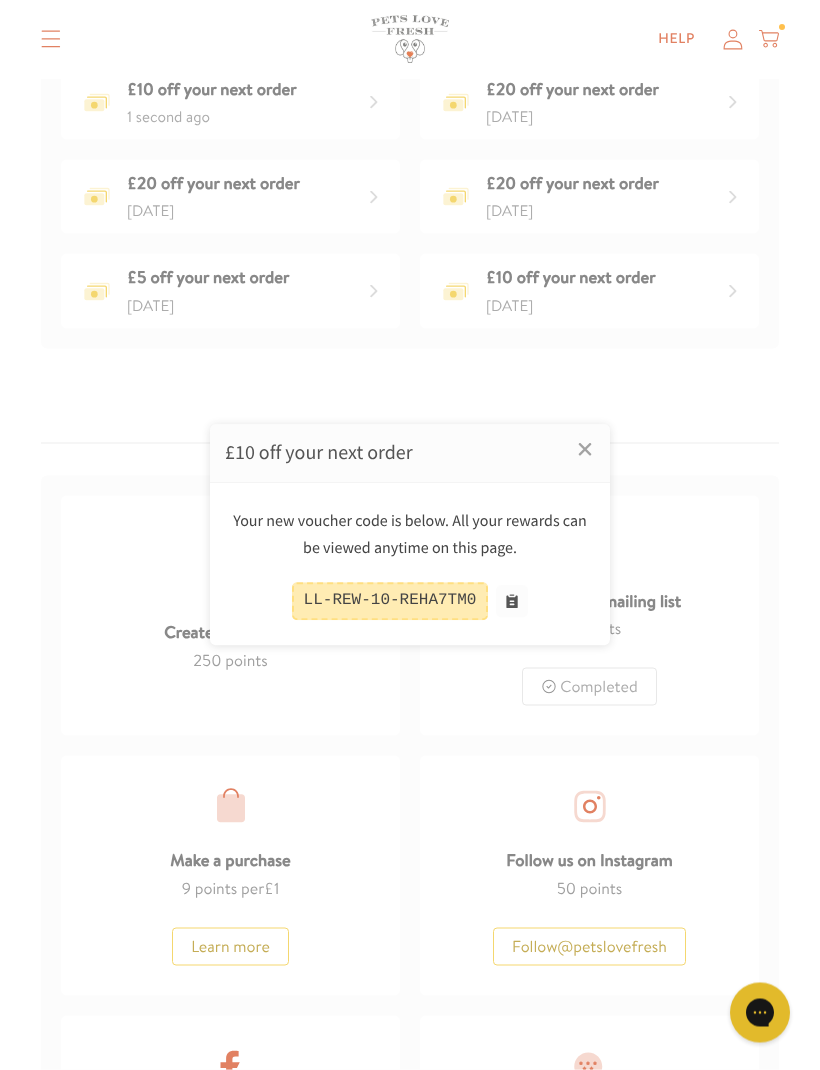 scroll, scrollTop: 894, scrollLeft: 0, axis: vertical 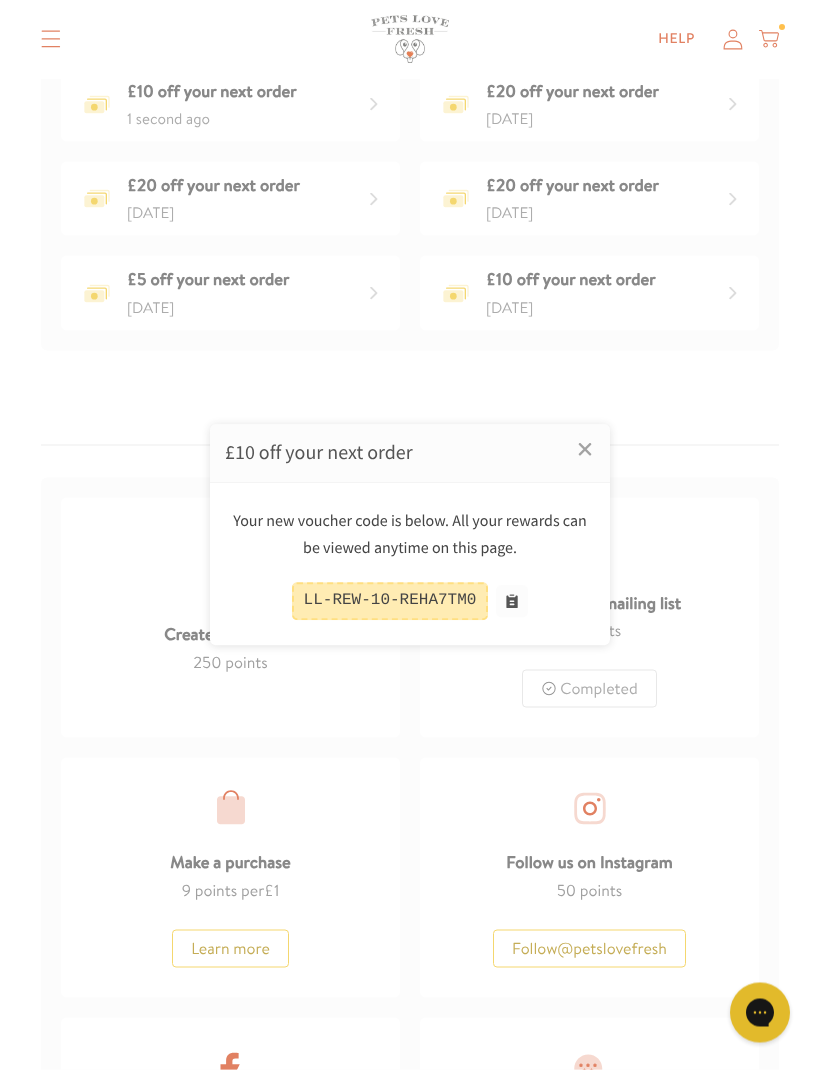 click at bounding box center (410, 535) 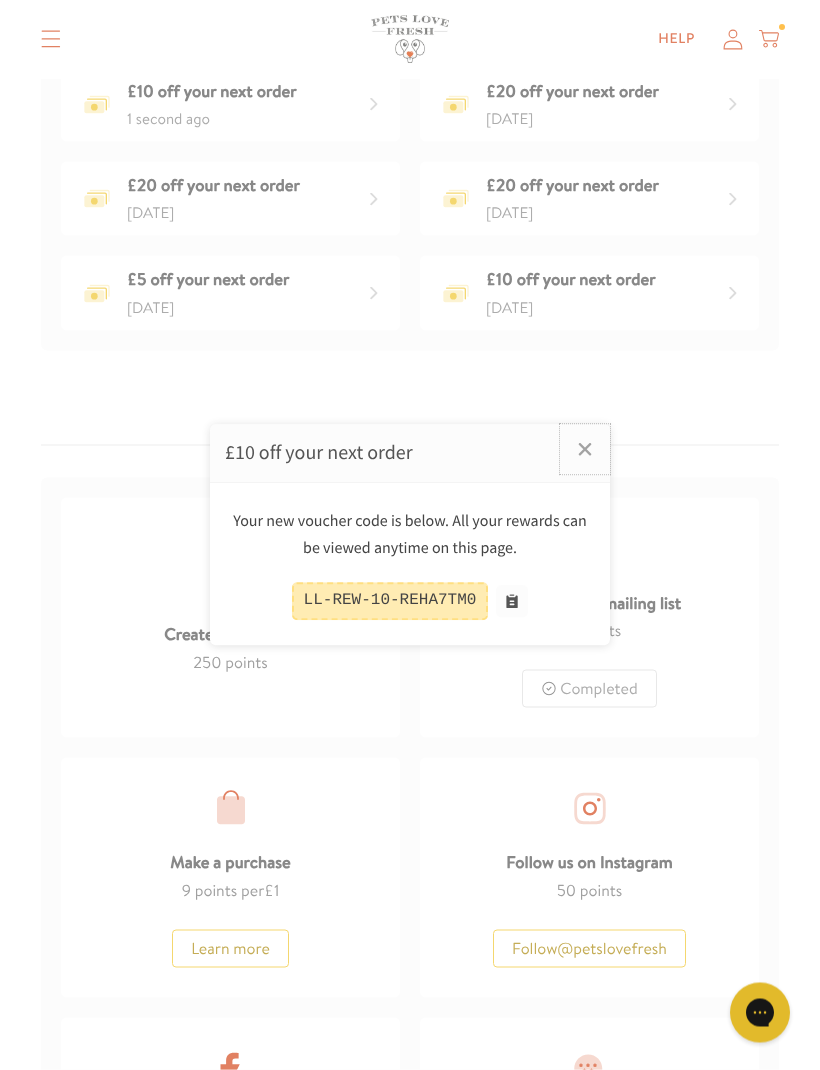 scroll, scrollTop: 895, scrollLeft: 0, axis: vertical 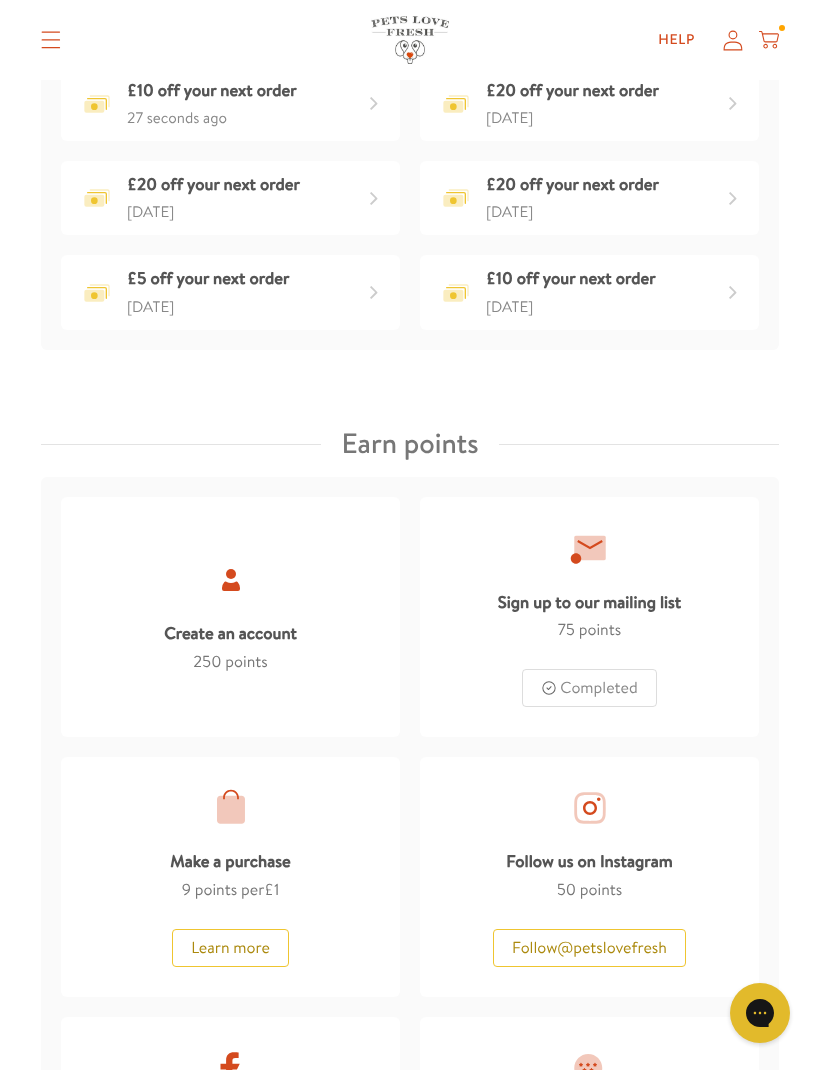 click 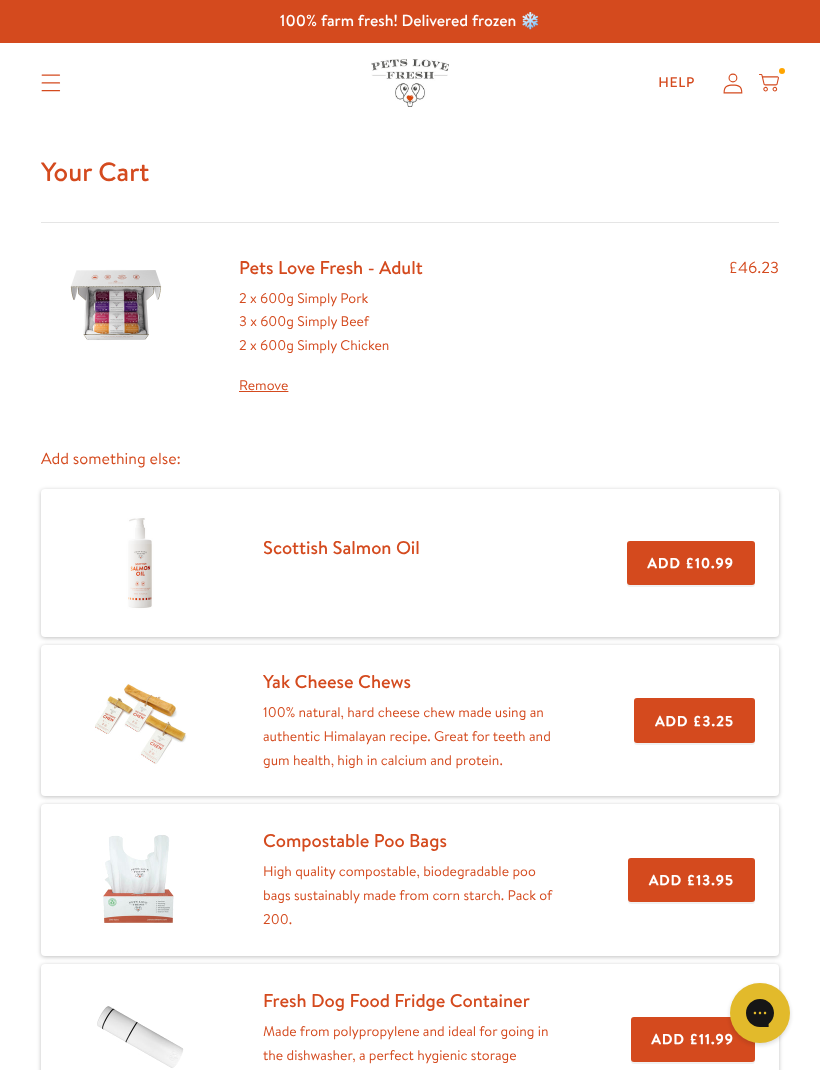 scroll, scrollTop: 0, scrollLeft: 0, axis: both 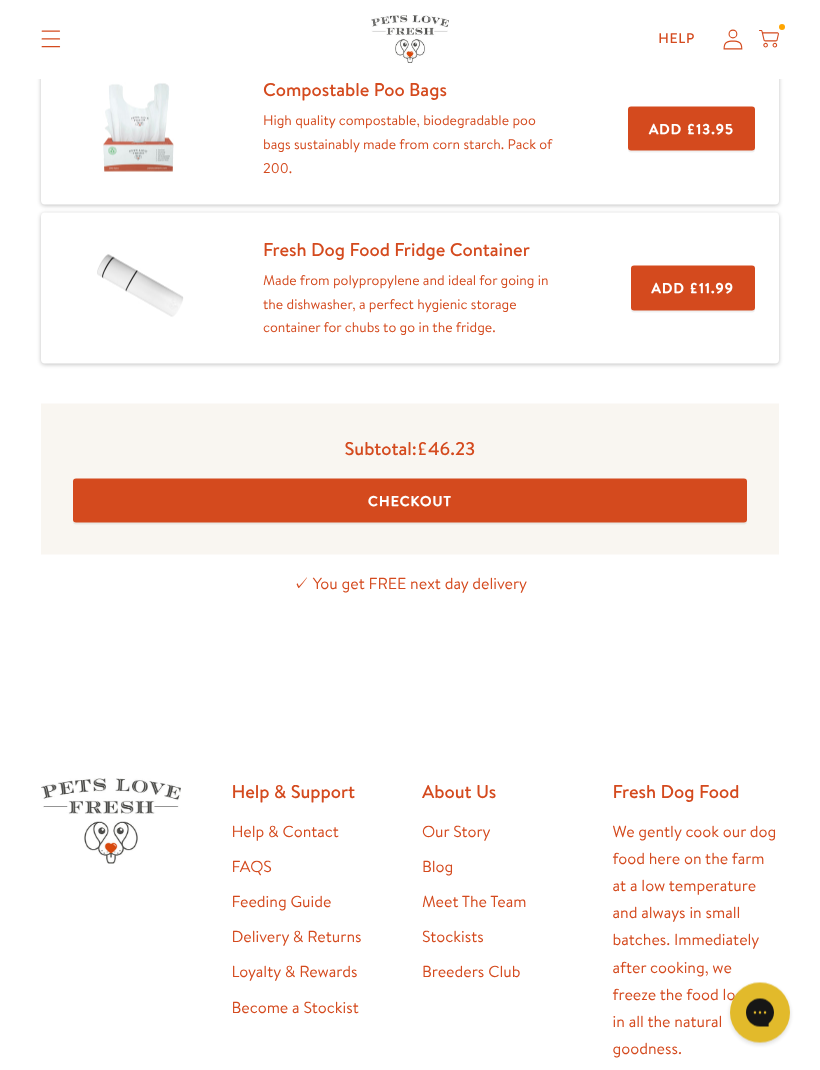 click on "Checkout" at bounding box center [410, 501] 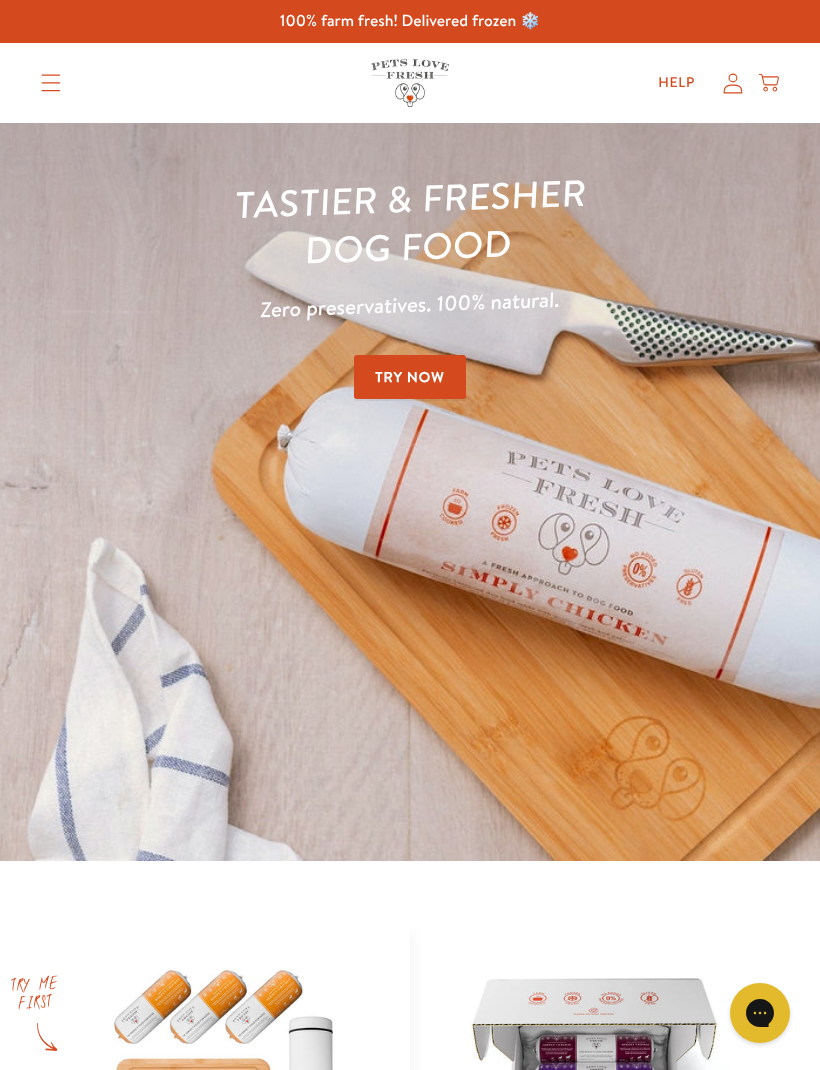 scroll, scrollTop: 0, scrollLeft: 0, axis: both 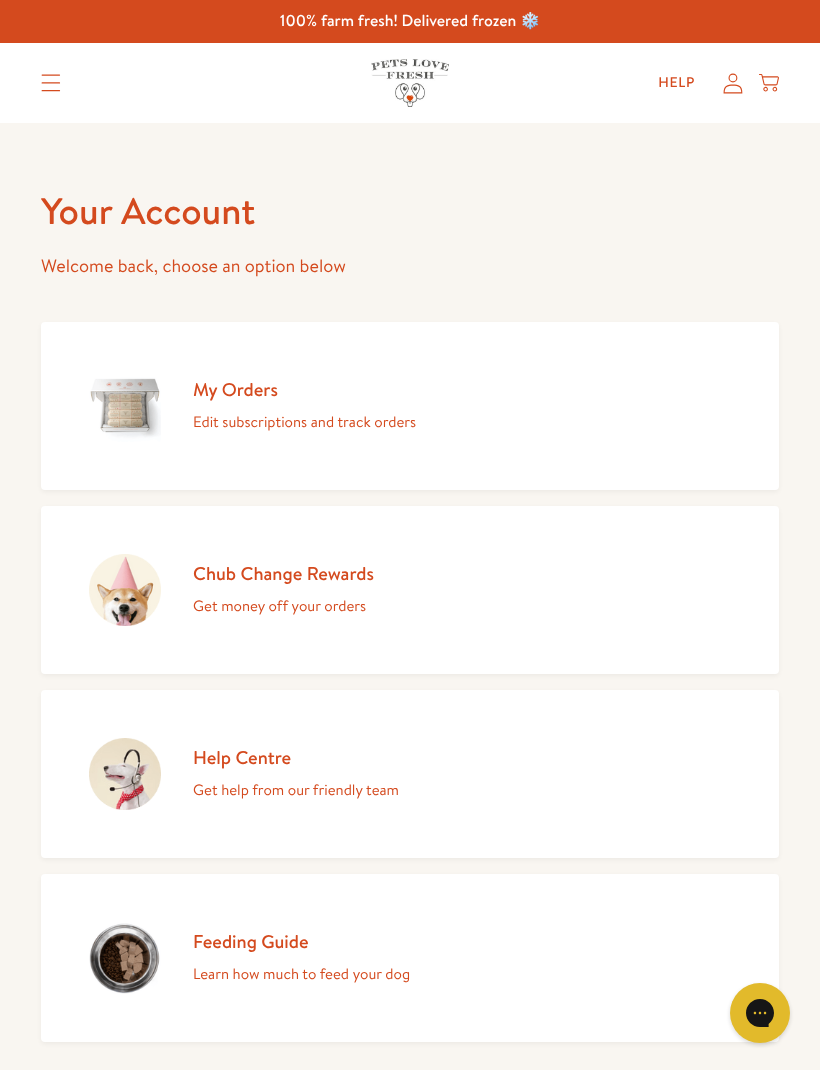 click 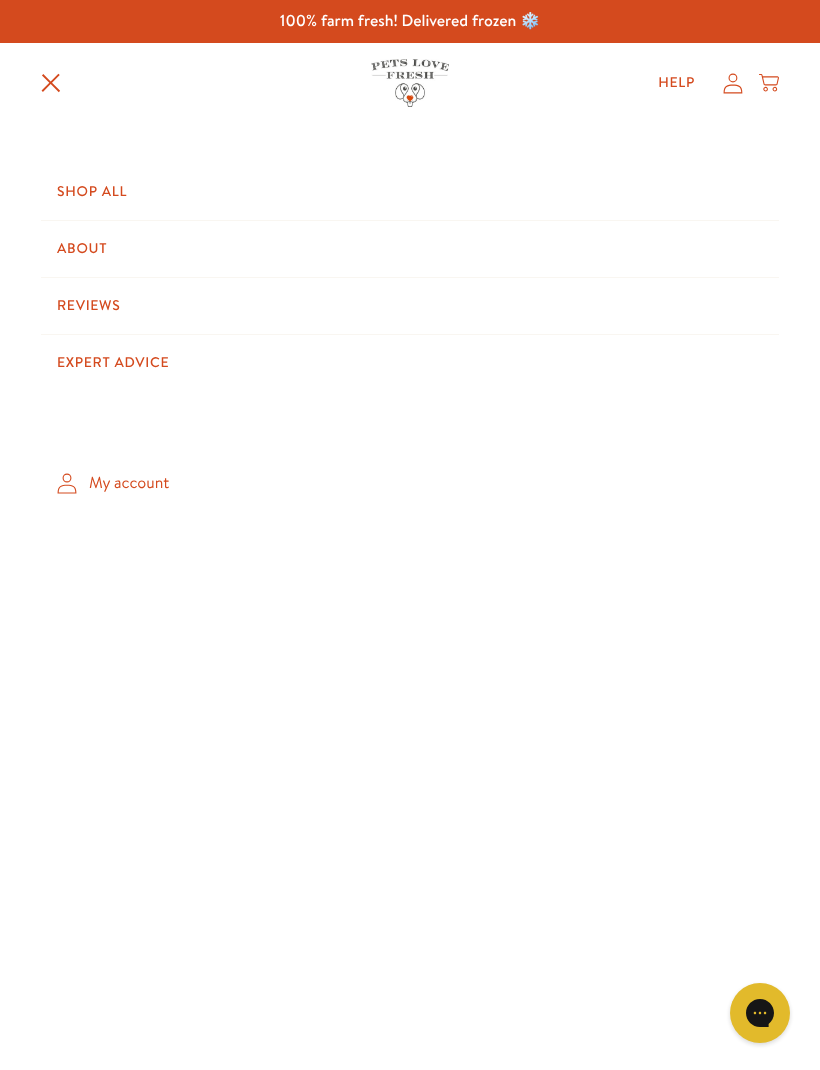 click on "My account" at bounding box center (410, 483) 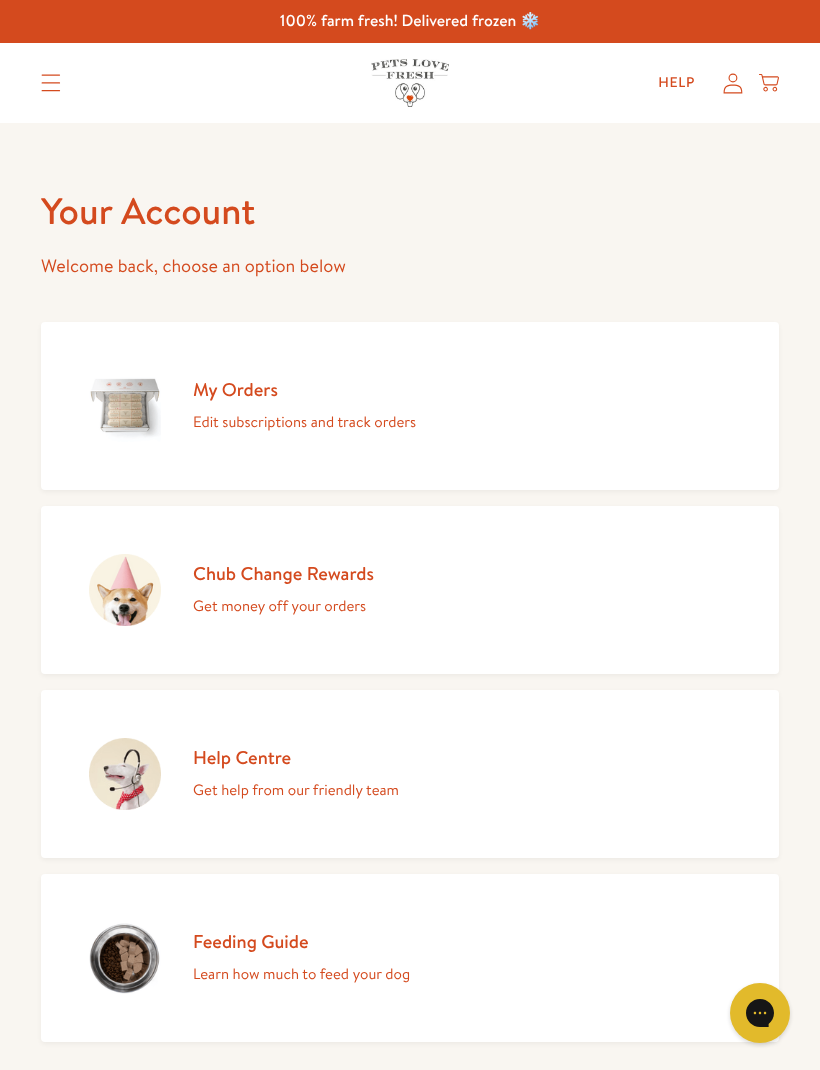 scroll, scrollTop: 0, scrollLeft: 0, axis: both 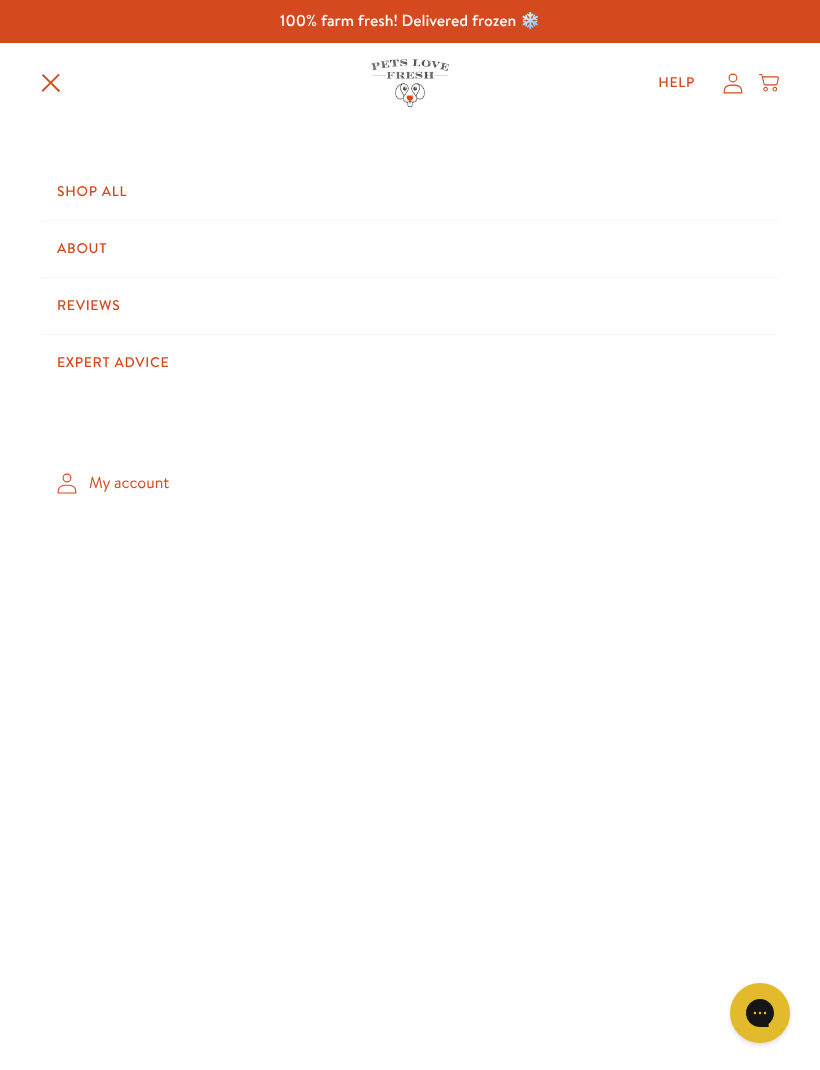 click on "Shop All" at bounding box center [410, 192] 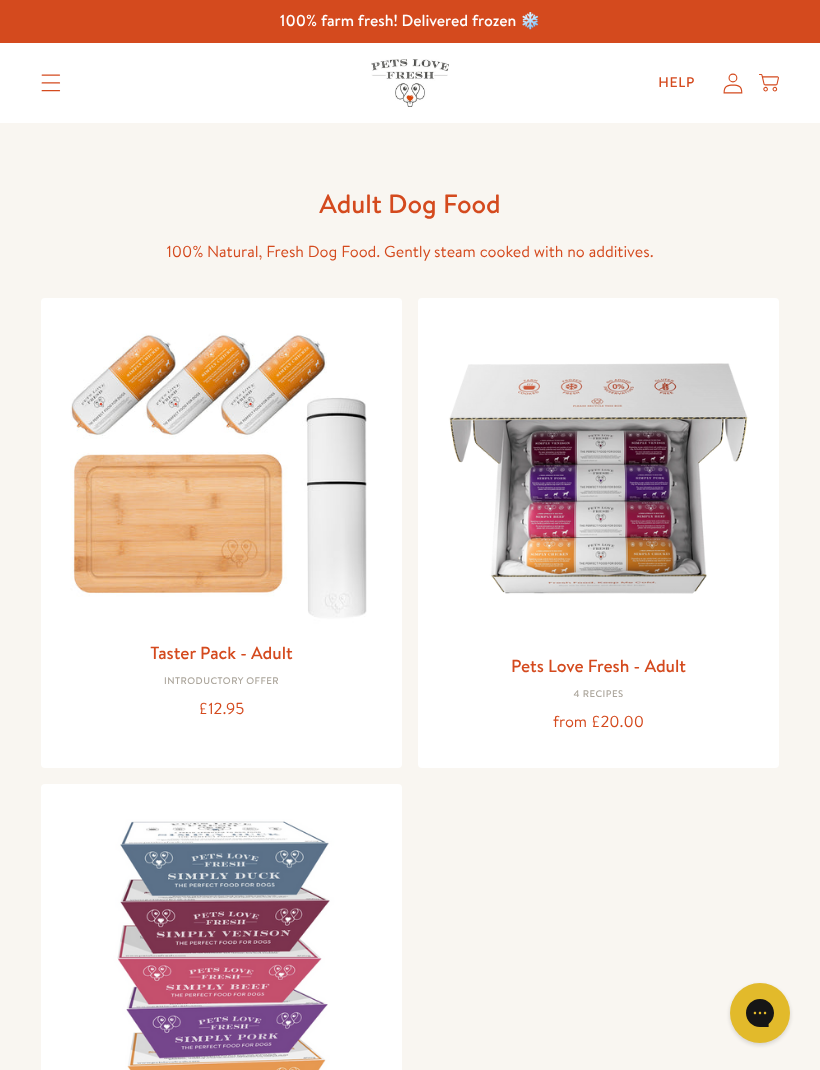 scroll, scrollTop: 0, scrollLeft: 0, axis: both 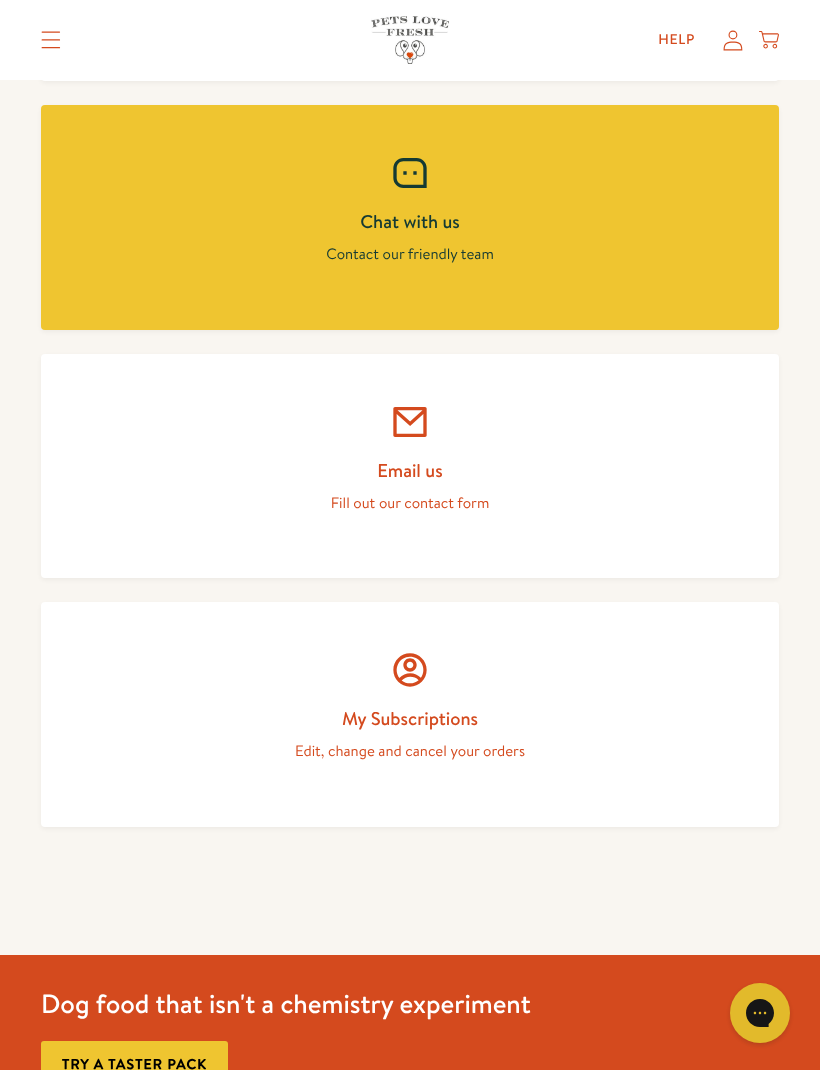 click on "My Subscriptions" at bounding box center [410, 718] 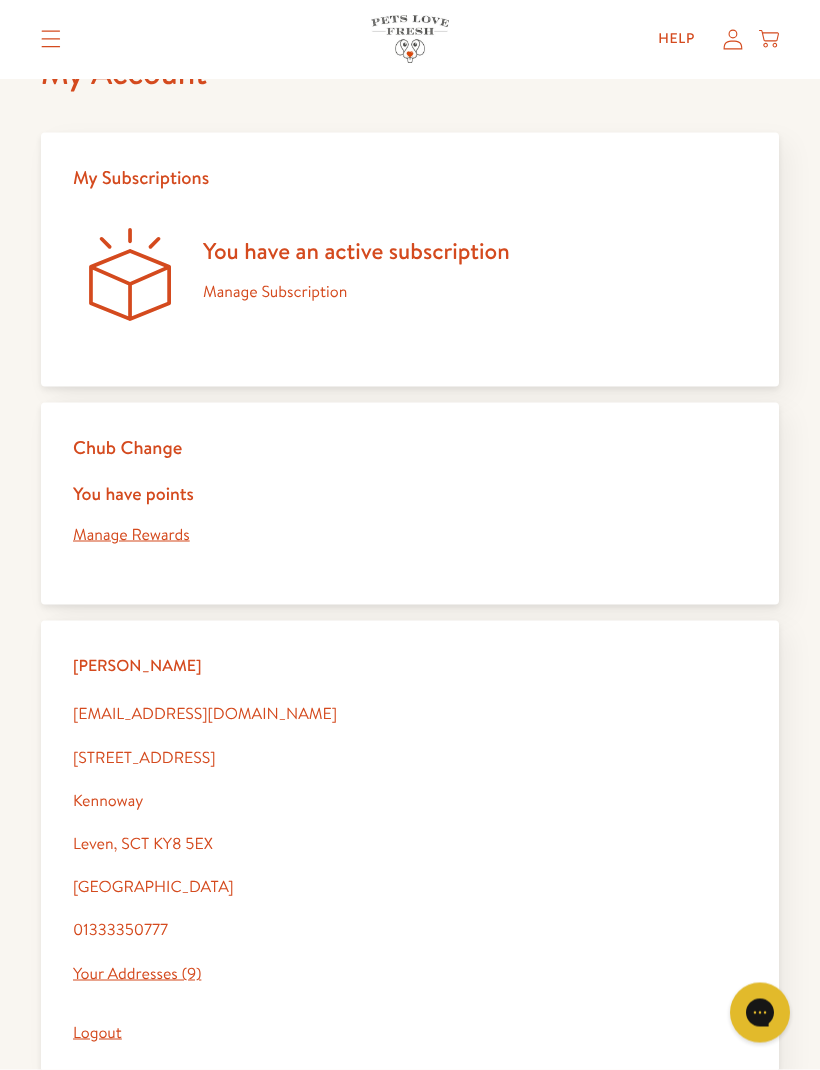 scroll, scrollTop: 0, scrollLeft: 0, axis: both 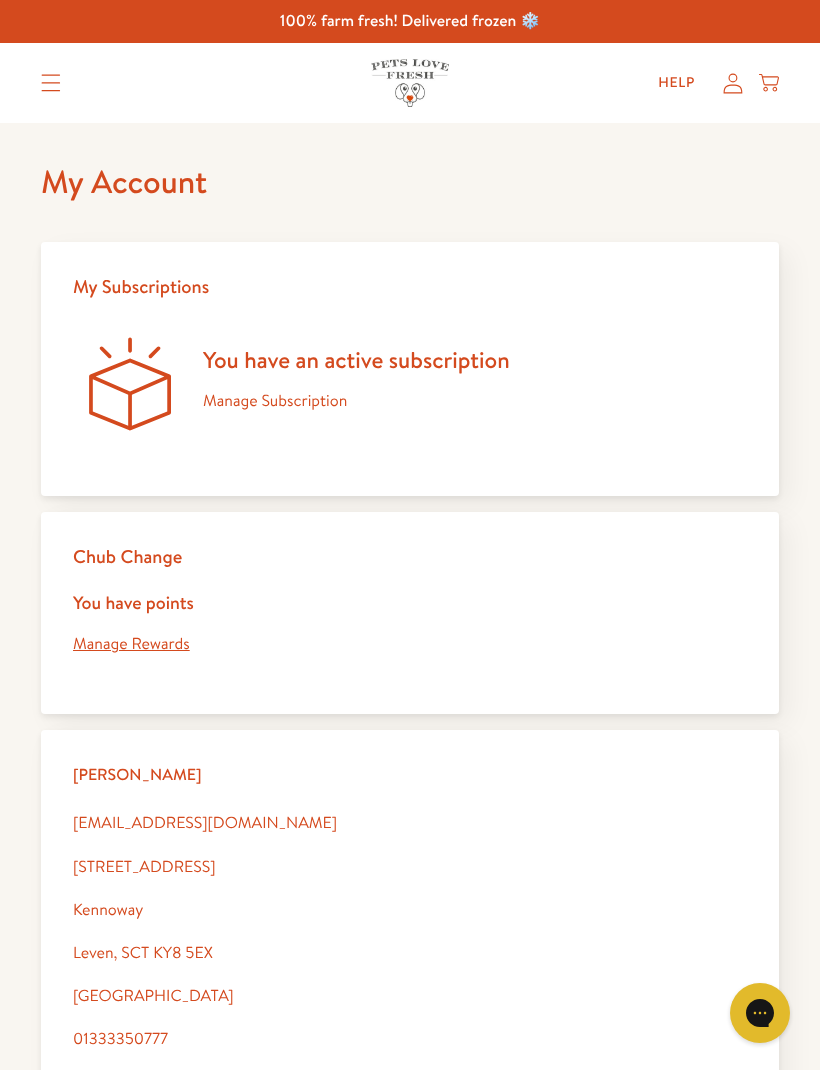 click 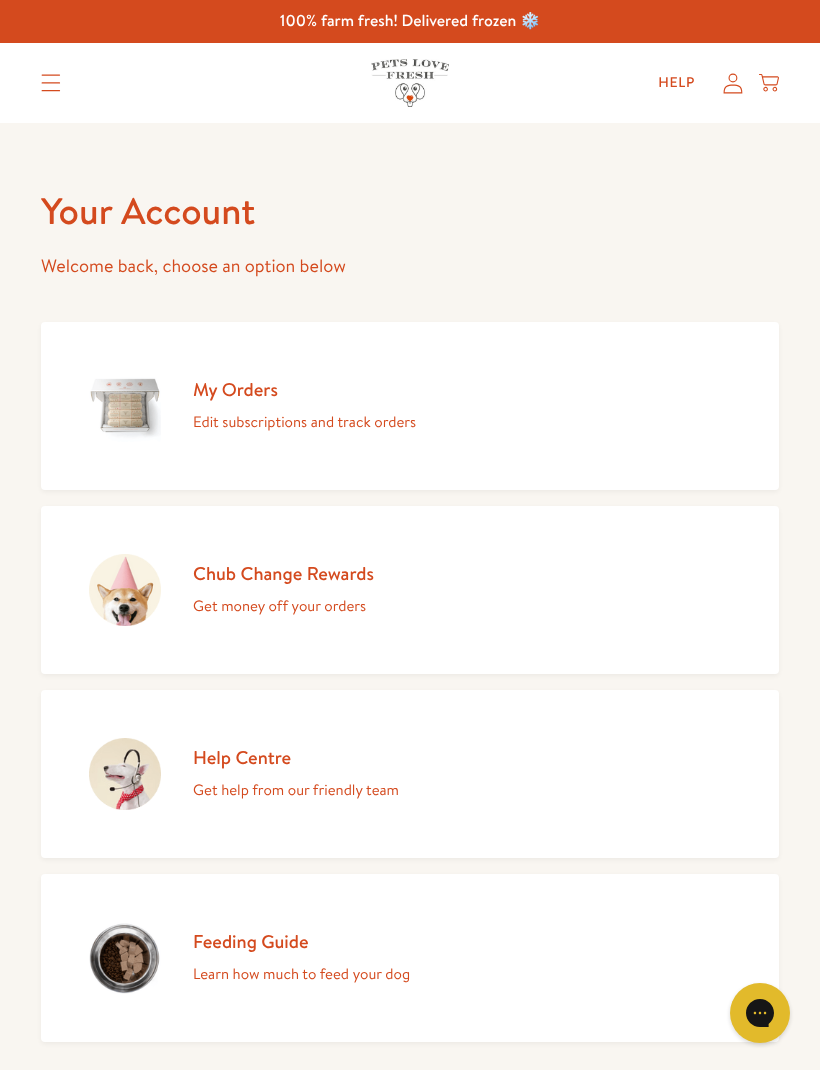 scroll, scrollTop: 0, scrollLeft: 0, axis: both 